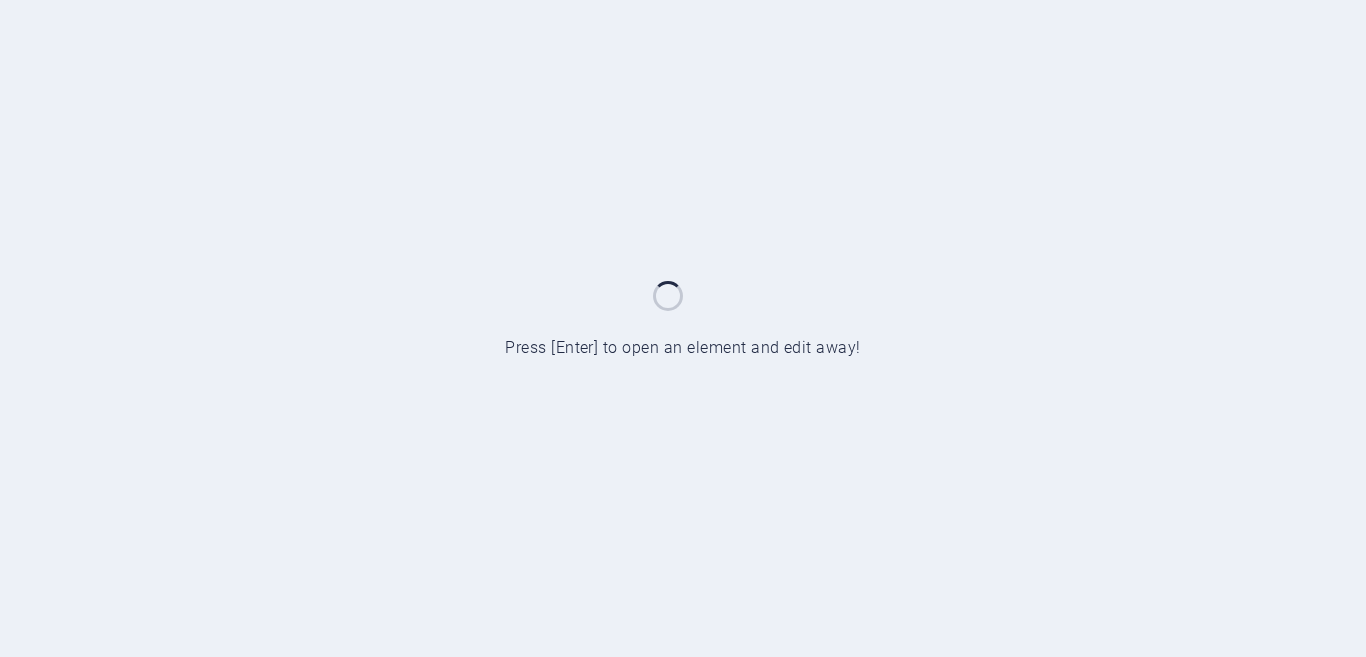 scroll, scrollTop: 0, scrollLeft: 0, axis: both 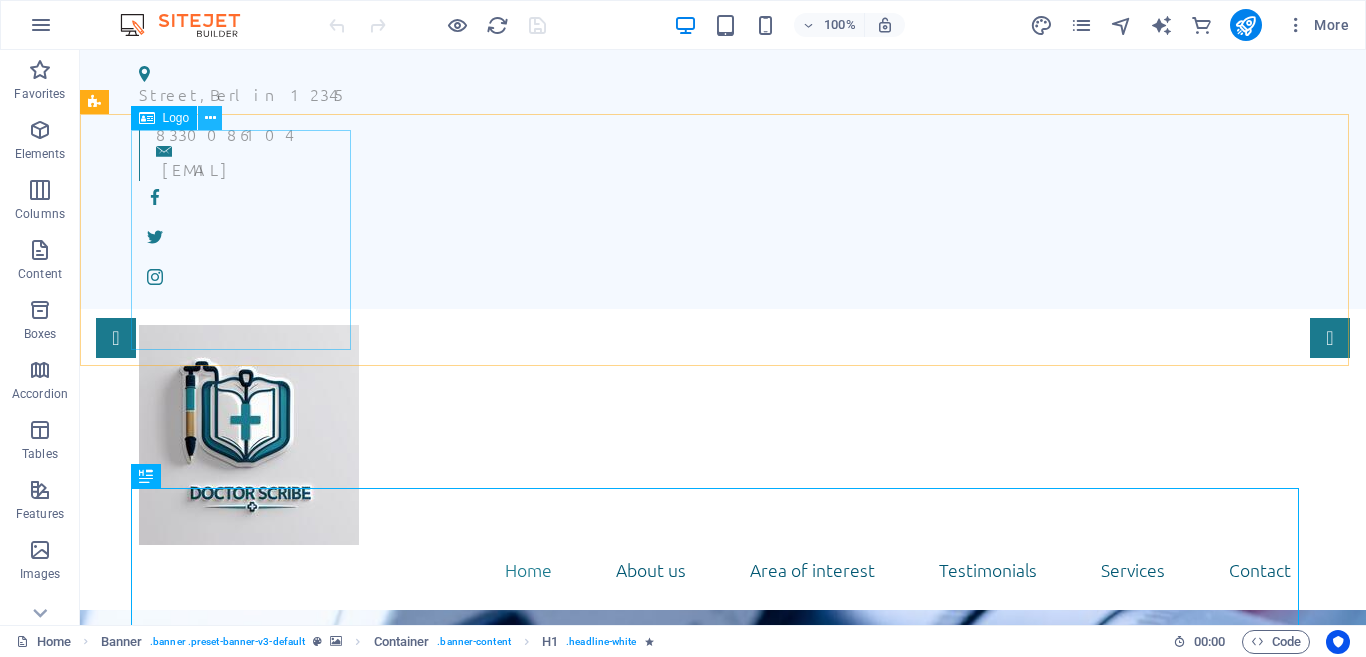 click at bounding box center (210, 118) 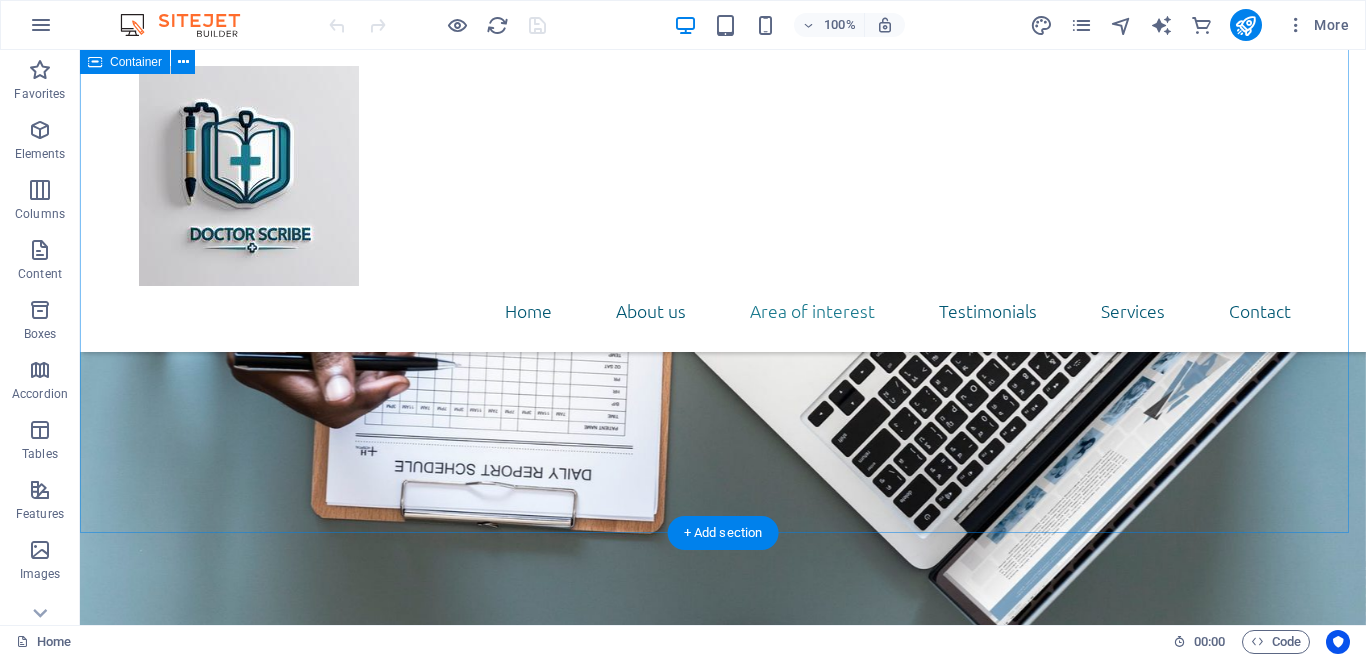 scroll, scrollTop: 2400, scrollLeft: 0, axis: vertical 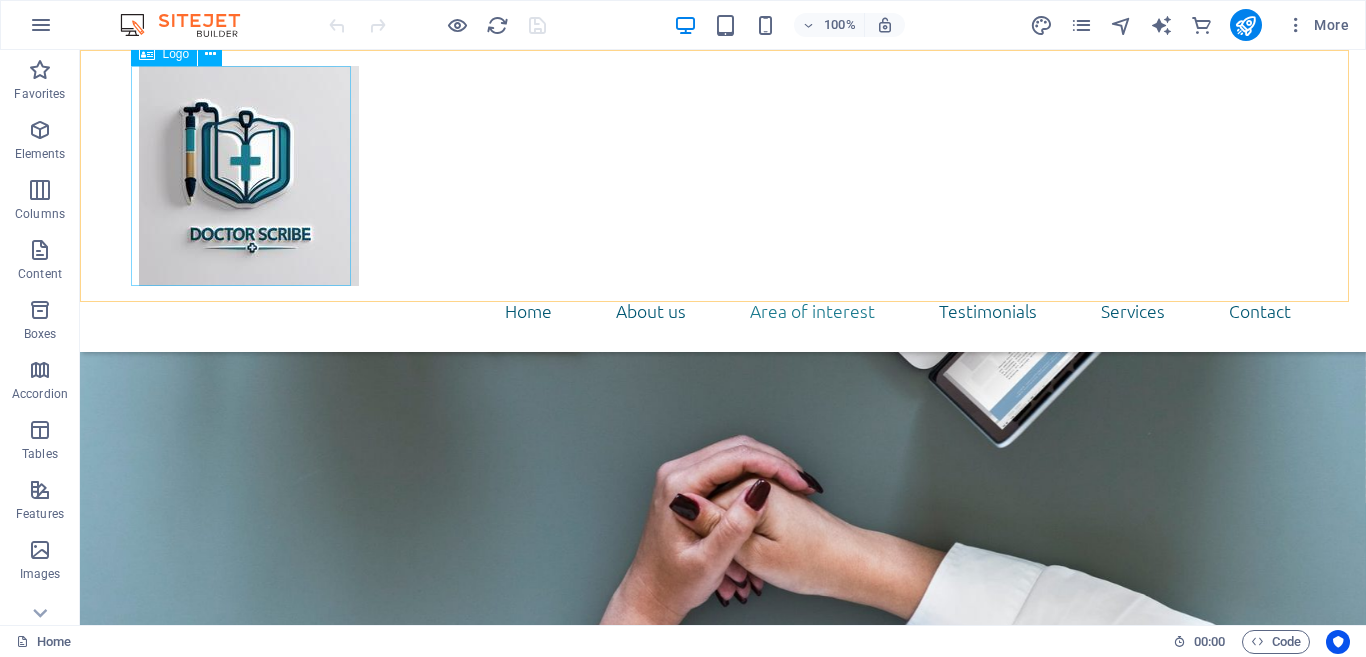 click at bounding box center (723, 176) 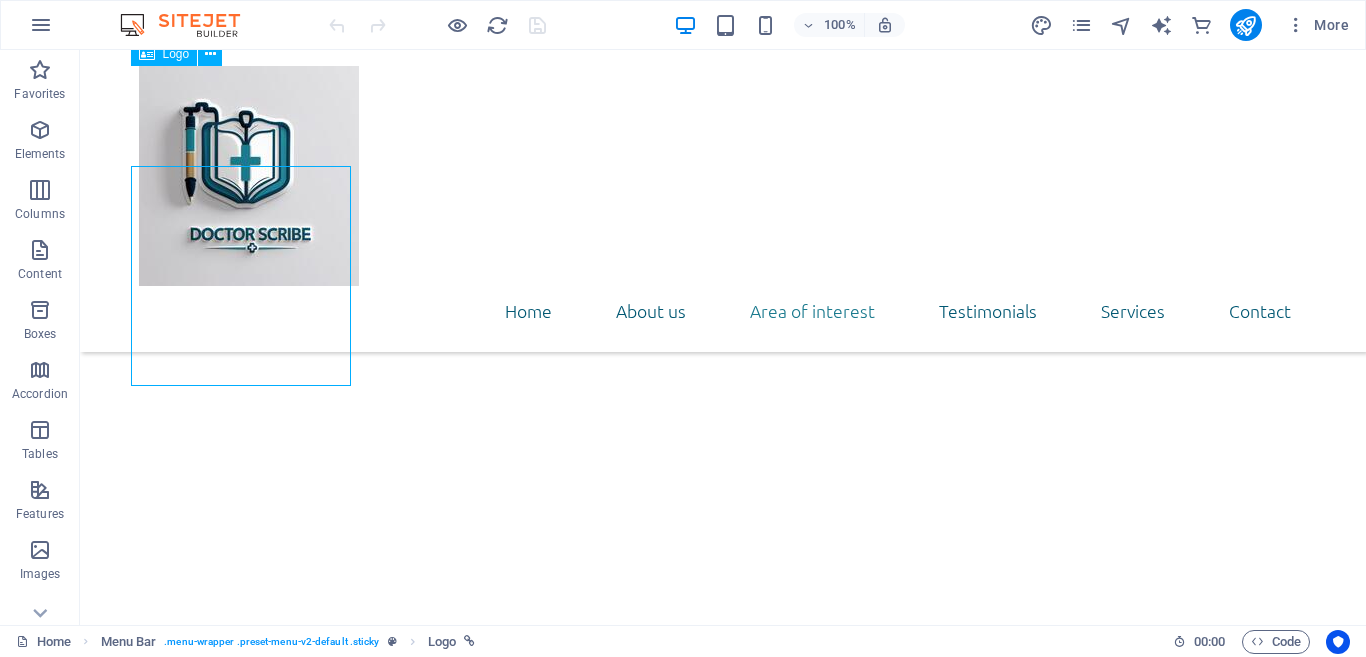 scroll, scrollTop: 2300, scrollLeft: 0, axis: vertical 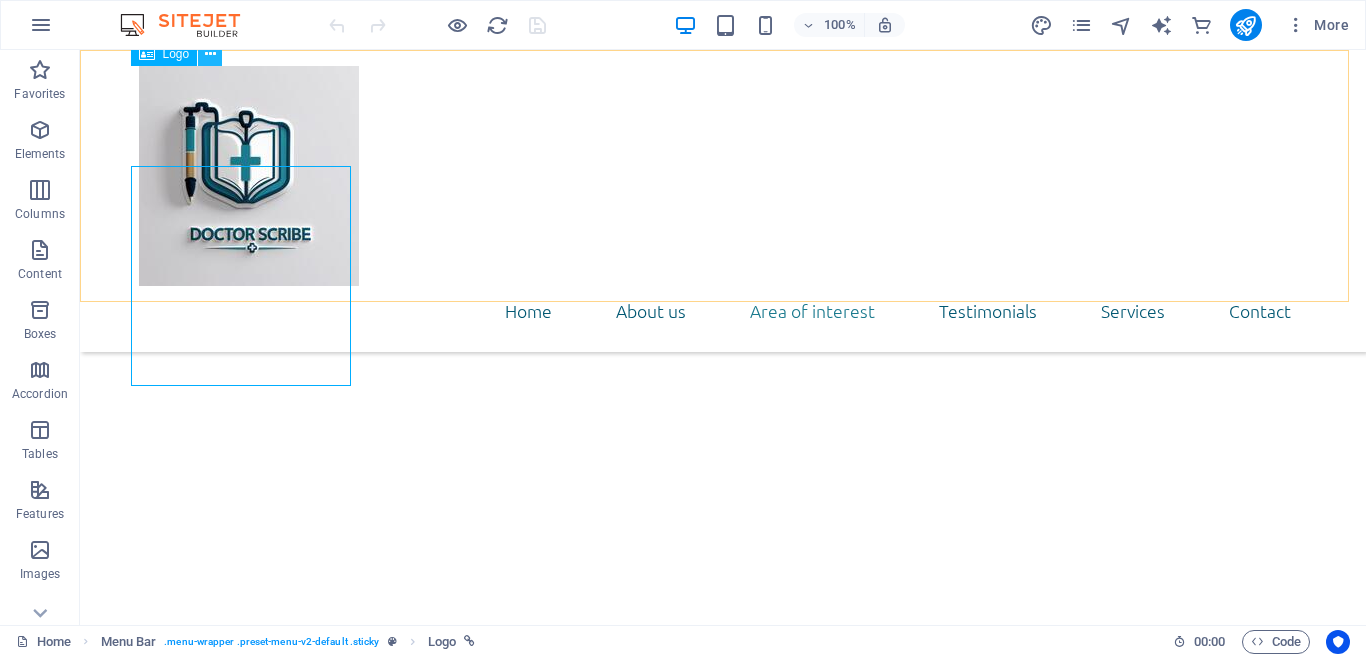 click at bounding box center (210, 54) 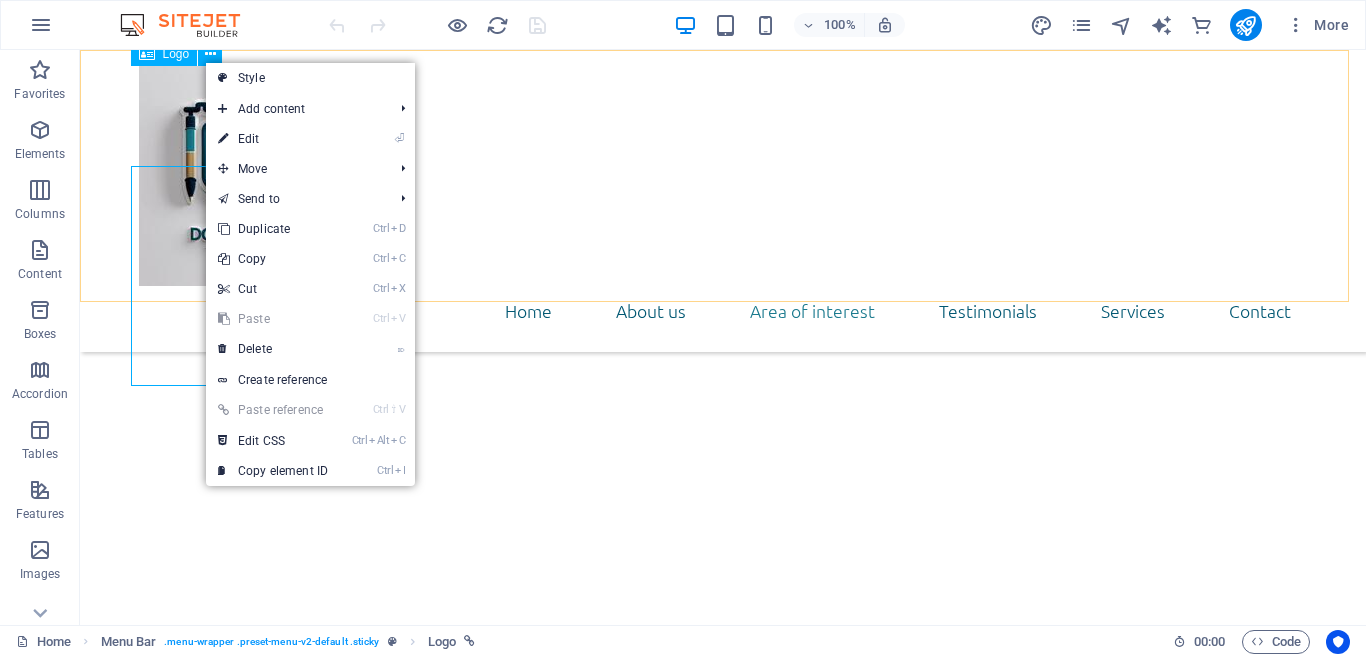 click at bounding box center (723, 176) 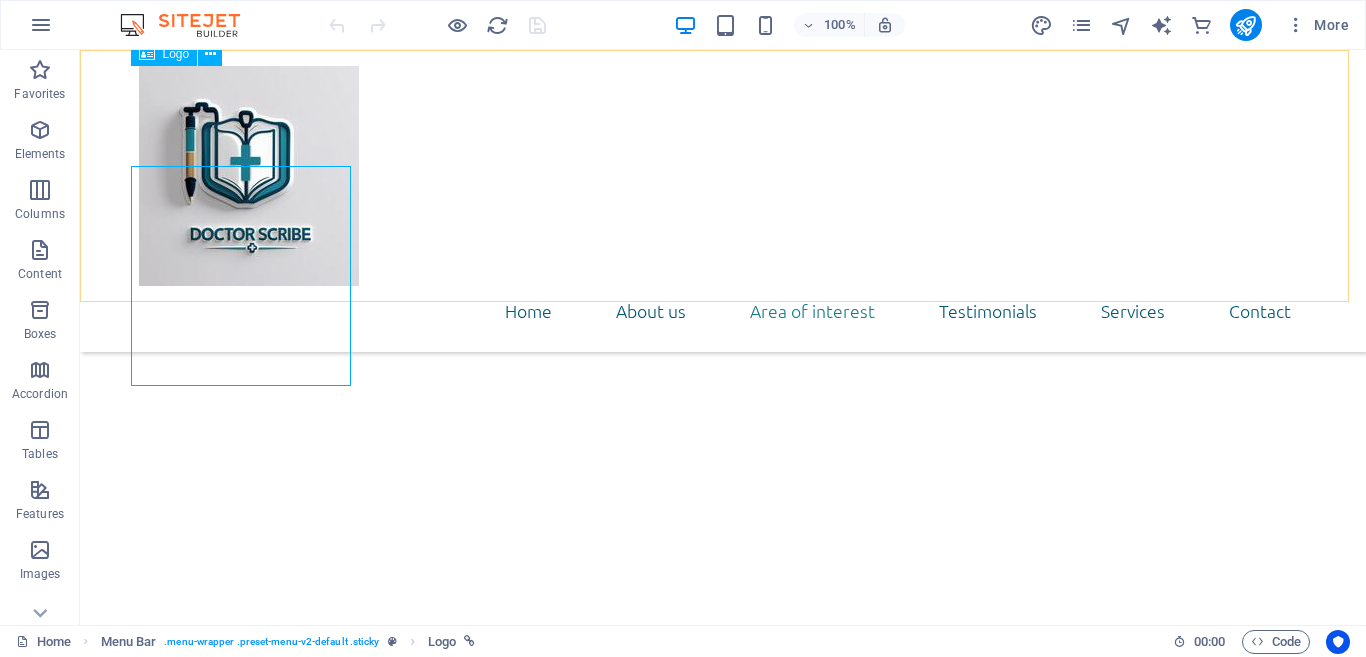 click at bounding box center [147, 54] 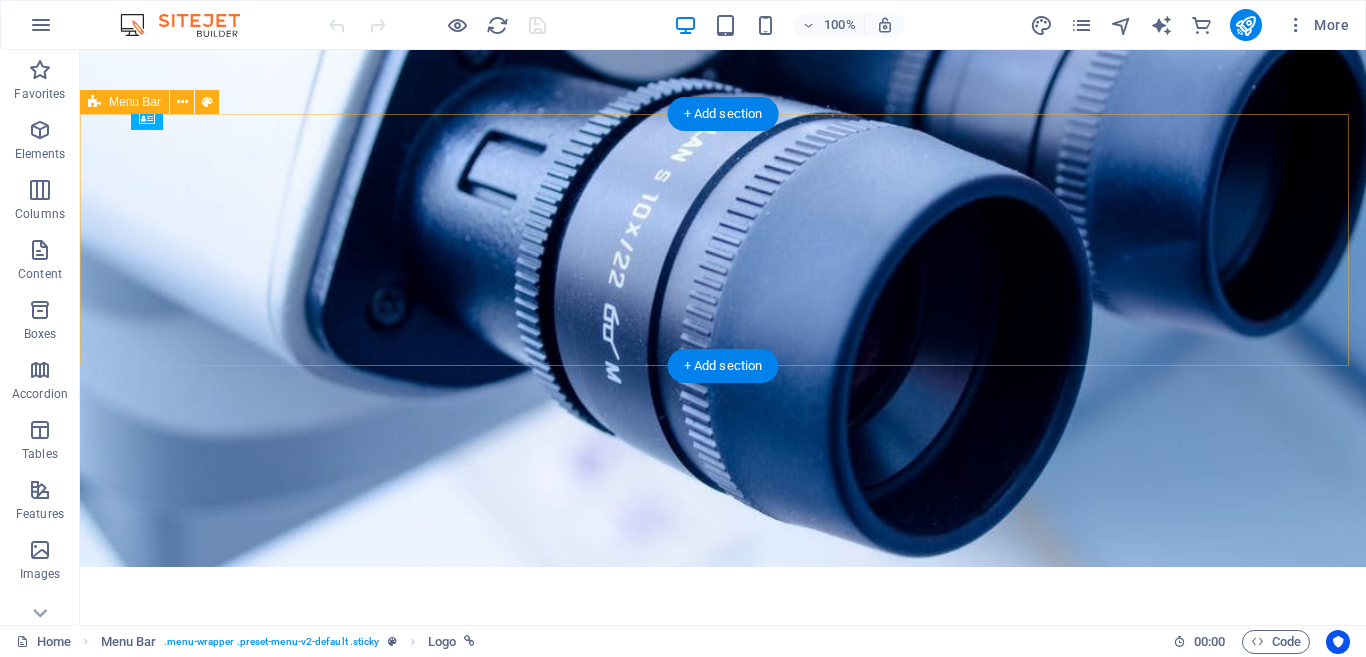 scroll, scrollTop: 0, scrollLeft: 0, axis: both 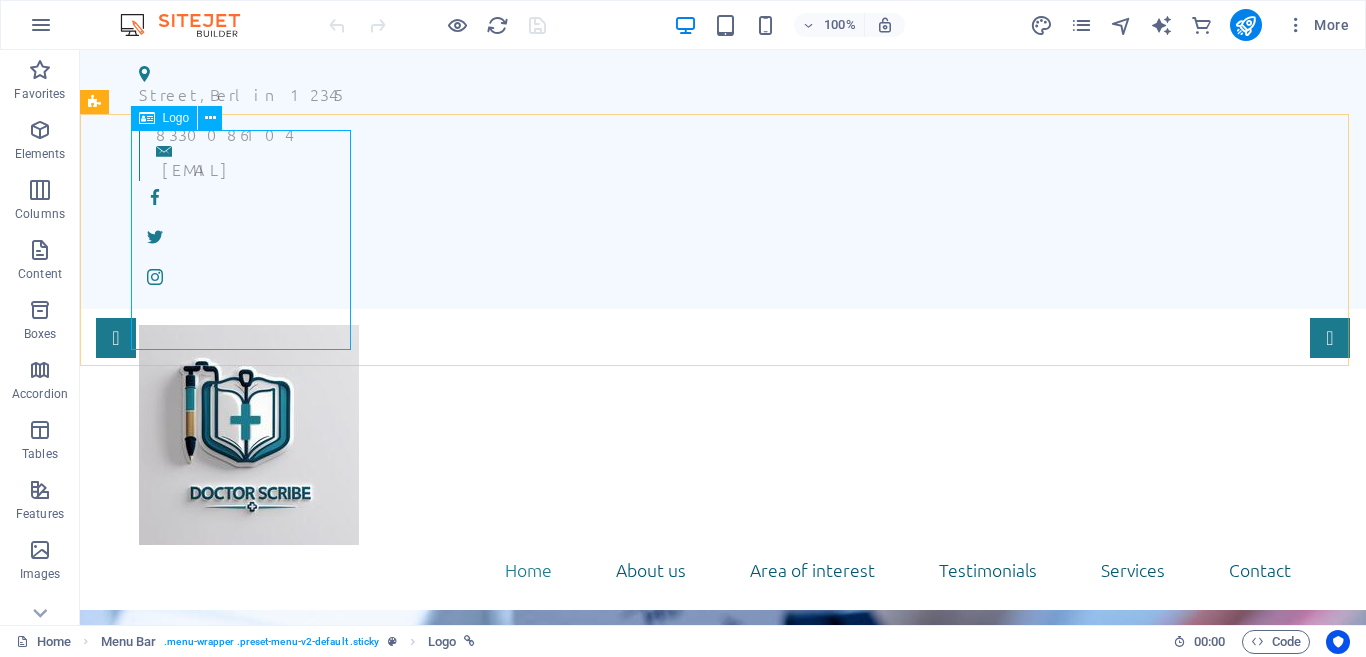 click on "Logo" at bounding box center (176, 118) 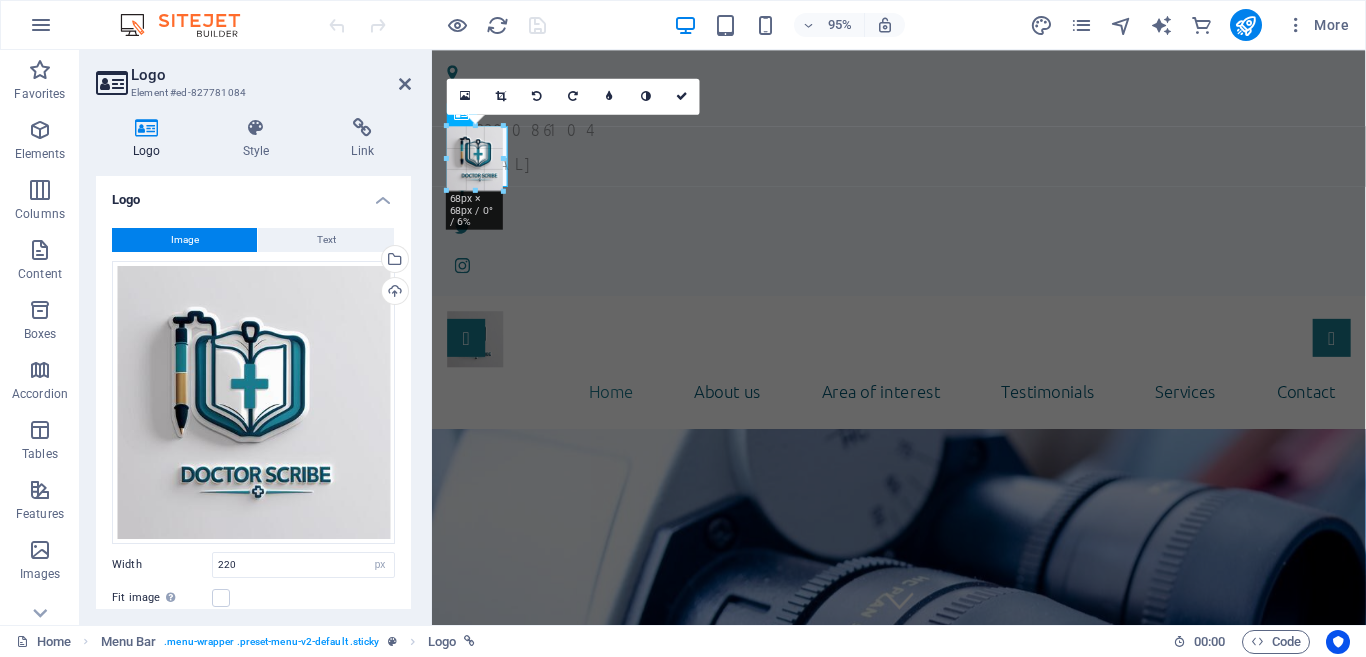 drag, startPoint x: 656, startPoint y: 335, endPoint x: 55, endPoint y: 130, distance: 635.0008 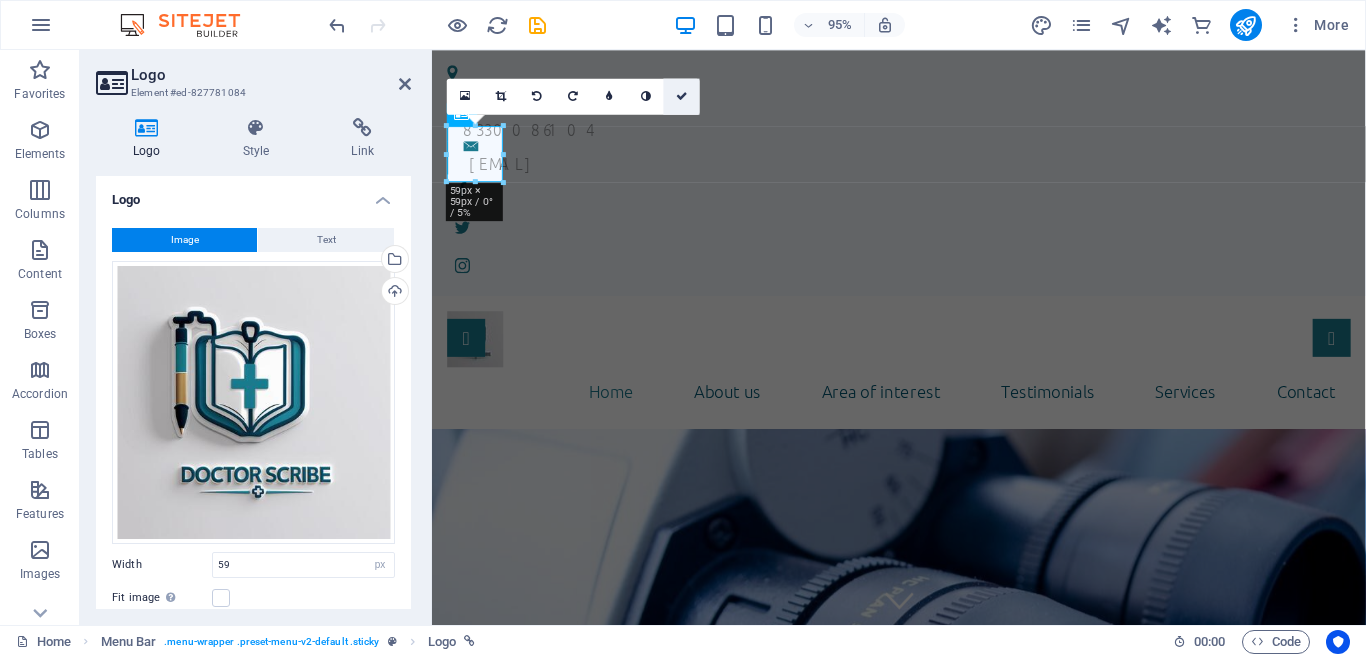 click at bounding box center [682, 96] 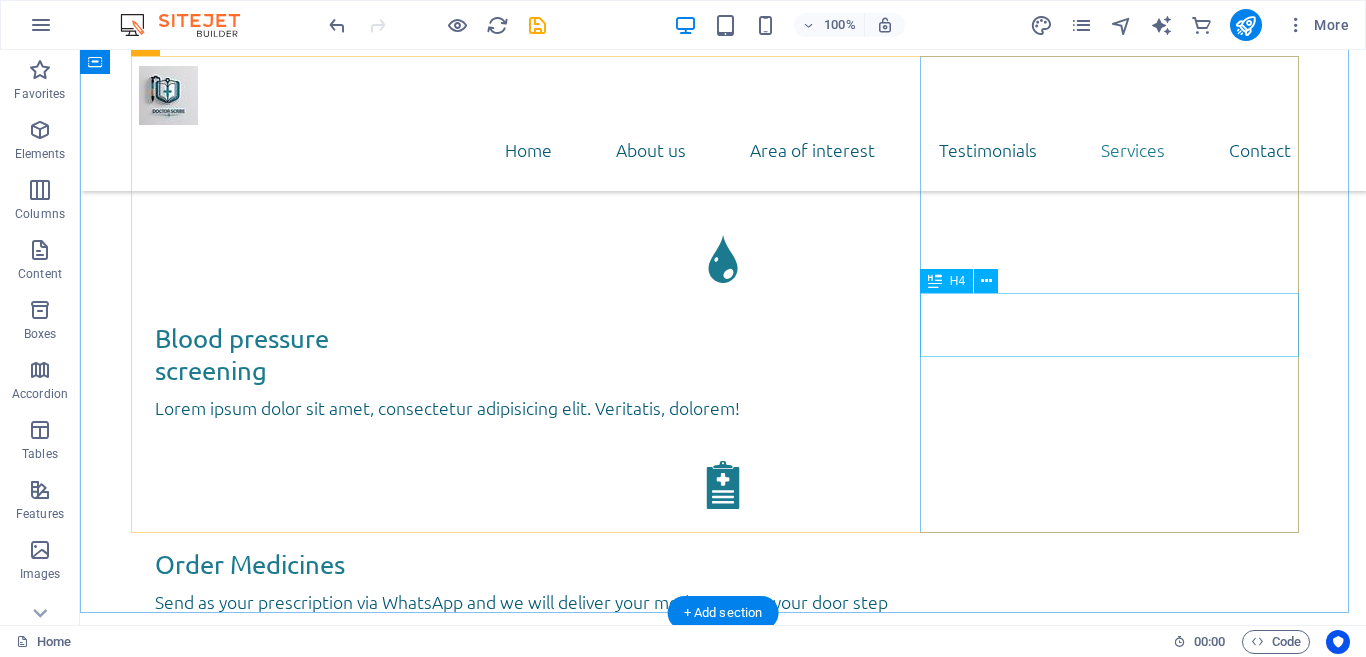 scroll, scrollTop: 4200, scrollLeft: 0, axis: vertical 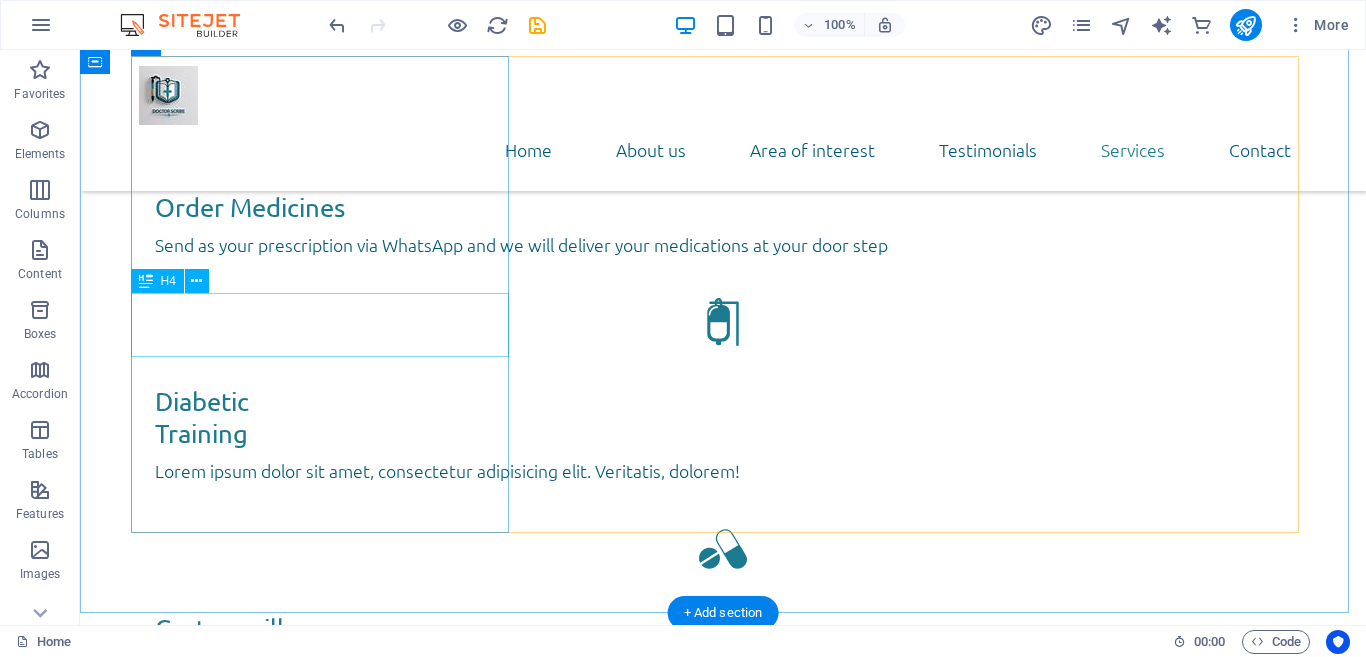 click on "Lorum ipsum" at bounding box center (723, 3055) 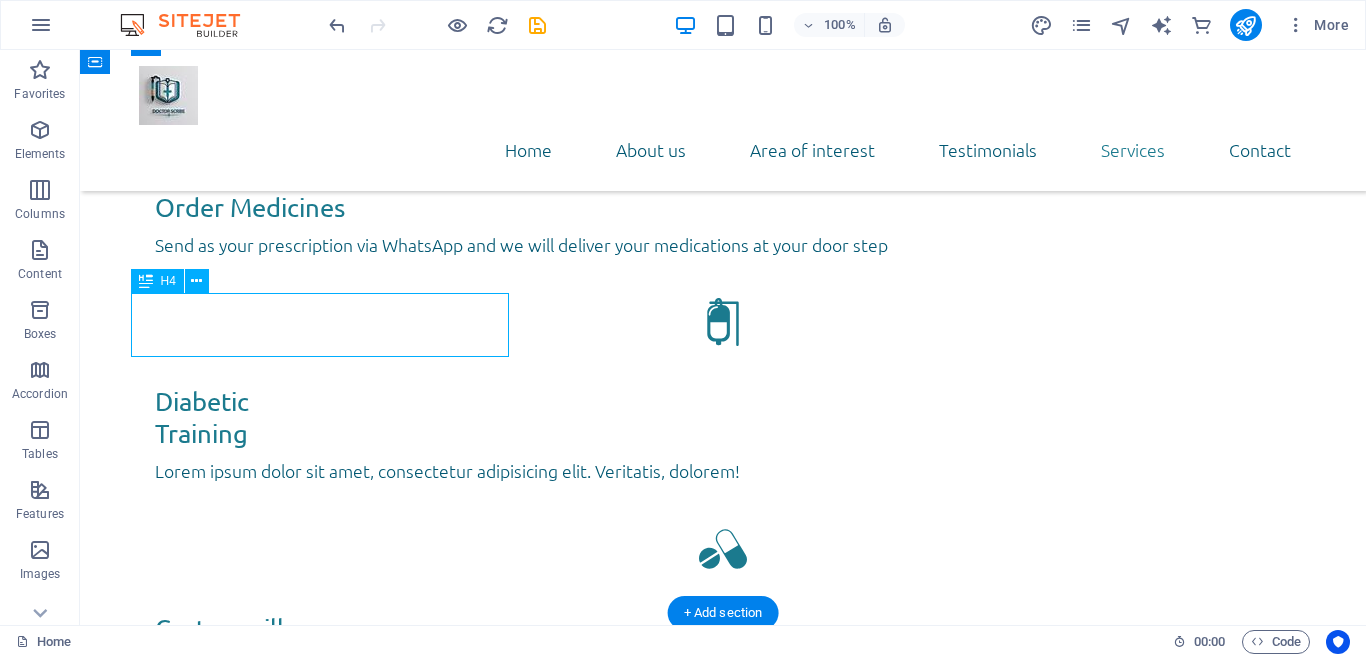 click on "Lorum ipsum" at bounding box center [723, 3055] 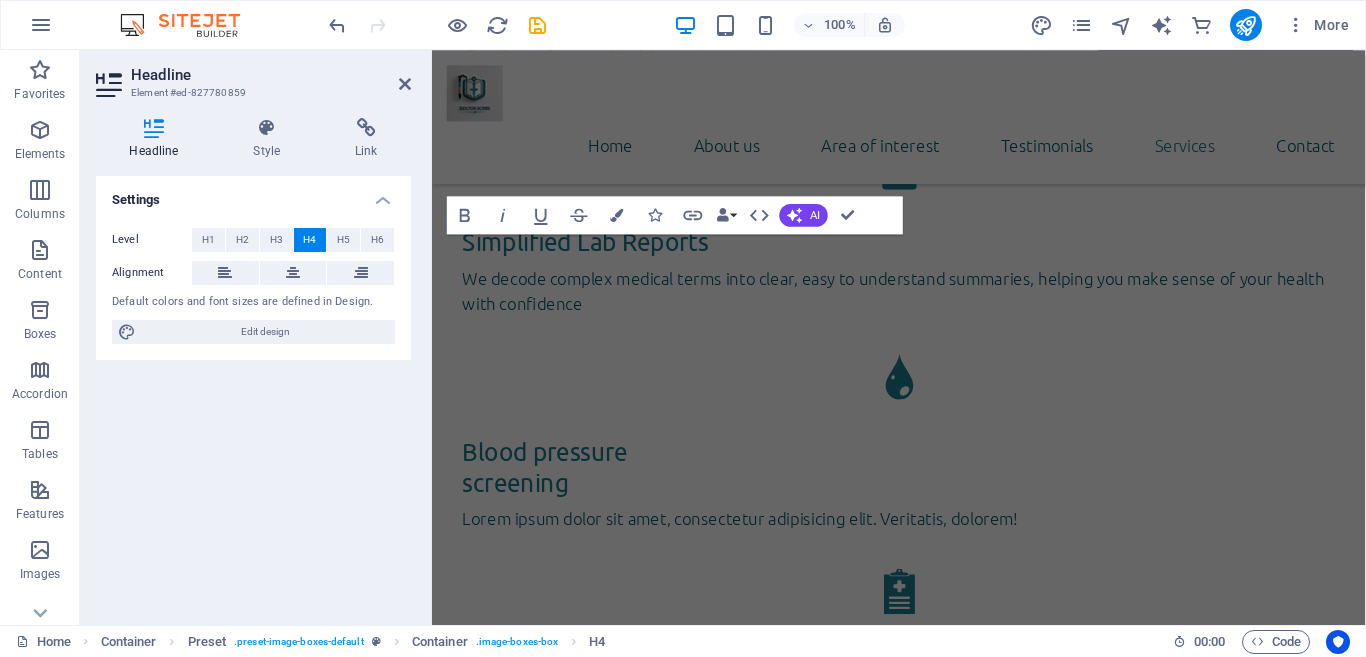 scroll, scrollTop: 4870, scrollLeft: 0, axis: vertical 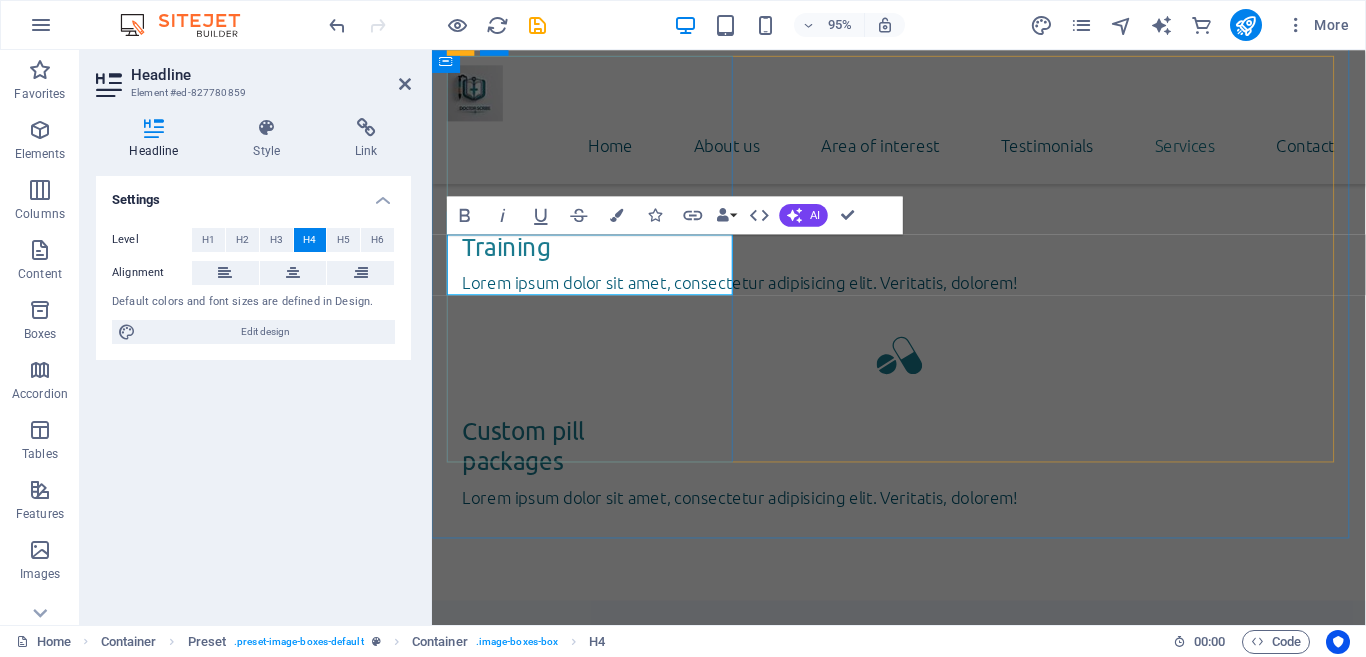 type 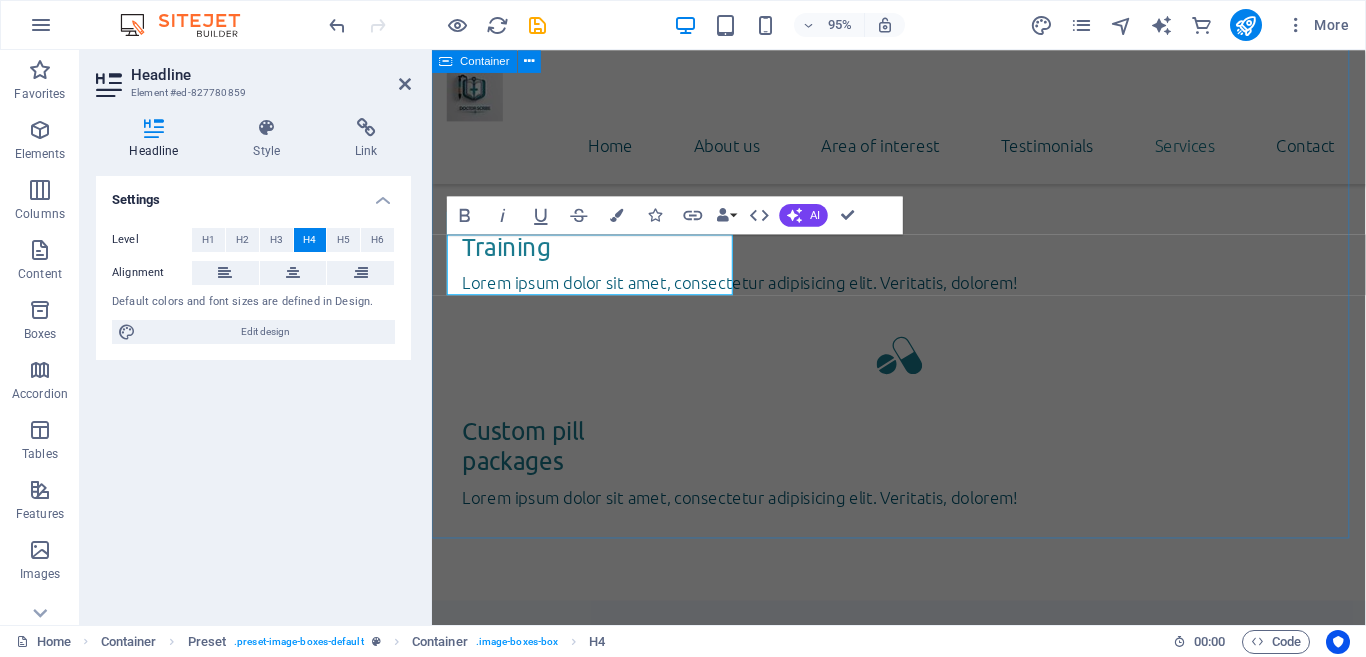 click on "Services ​LabDecode Lorem ipsum dolor sit amet, consectetur adipisicing elit. Veritatis, dolorem!   Open Article Lorum ipsum Lorem ipsum dolor sit amet, consectetur adipisicing elit. Veritatis, dolorem!   Open Article Lorum ipsum Lorem ipsum dolor sit amet, consectetur adipisicing elit. Veritatis, dolorem!   Open Article" at bounding box center [923, 3232] 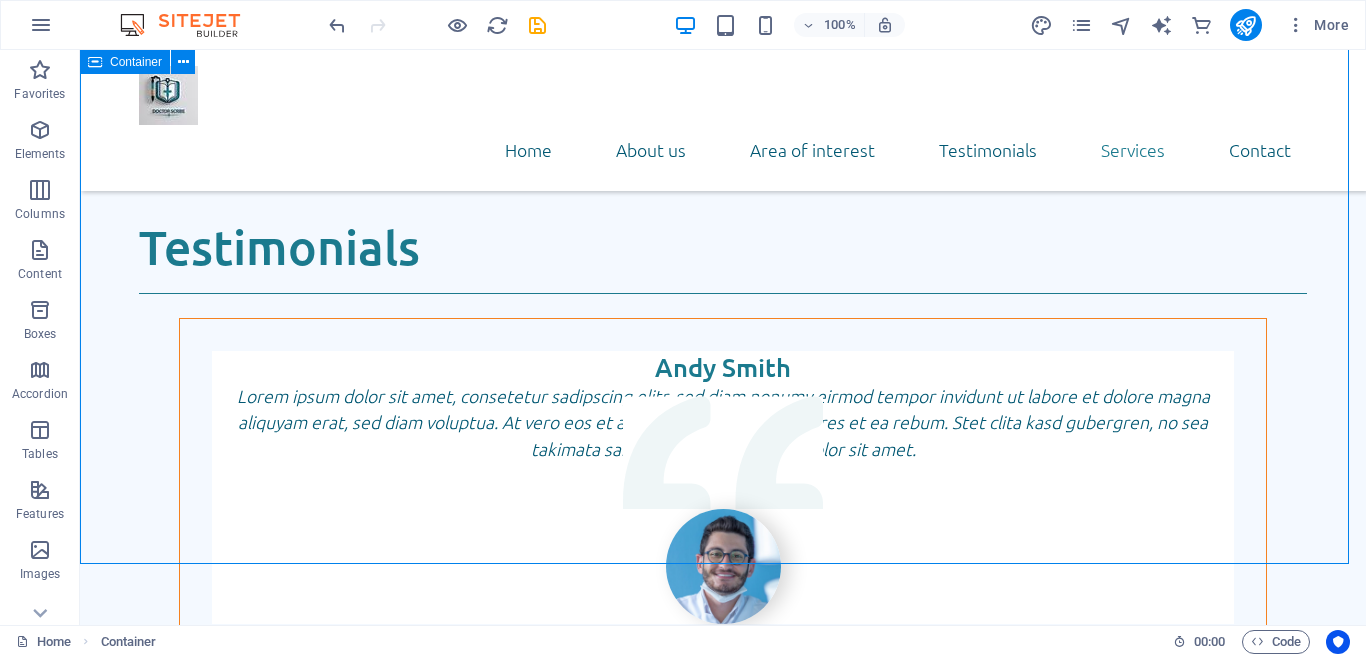 scroll, scrollTop: 4249, scrollLeft: 0, axis: vertical 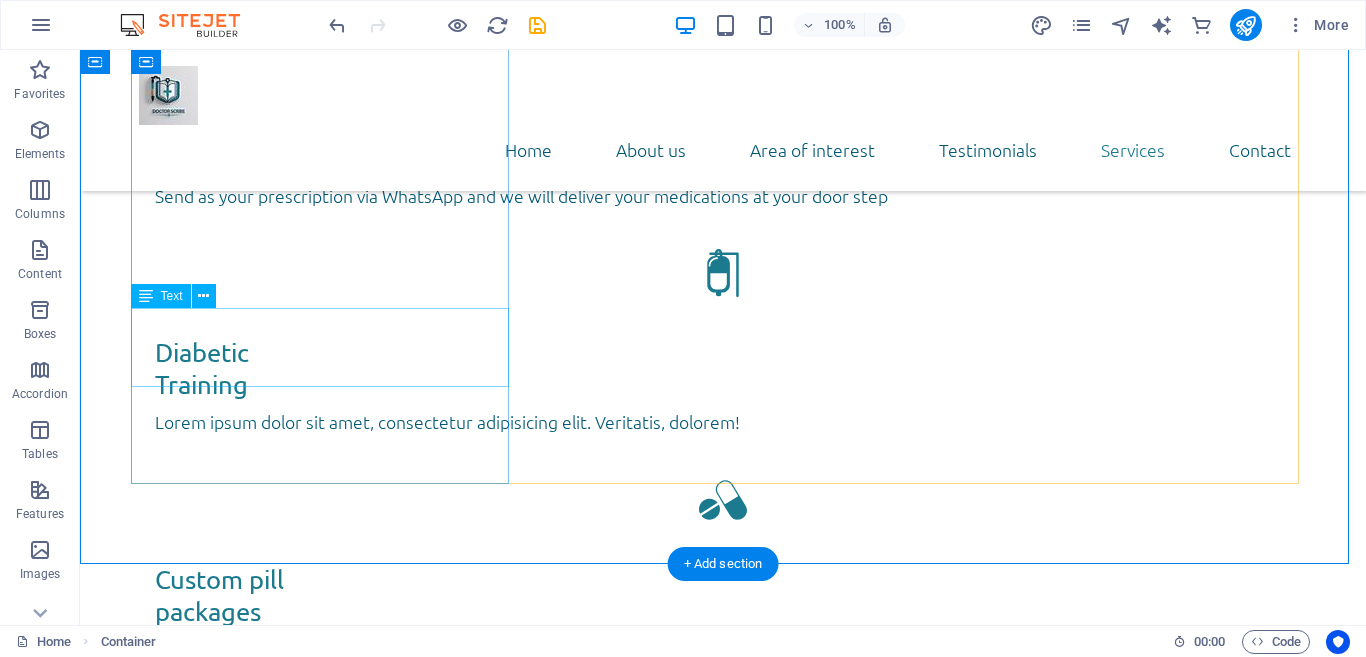 click on "Lorem ipsum dolor sit amet, consectetur adipisicing elit. Veritatis, dolorem!" at bounding box center (723, 3051) 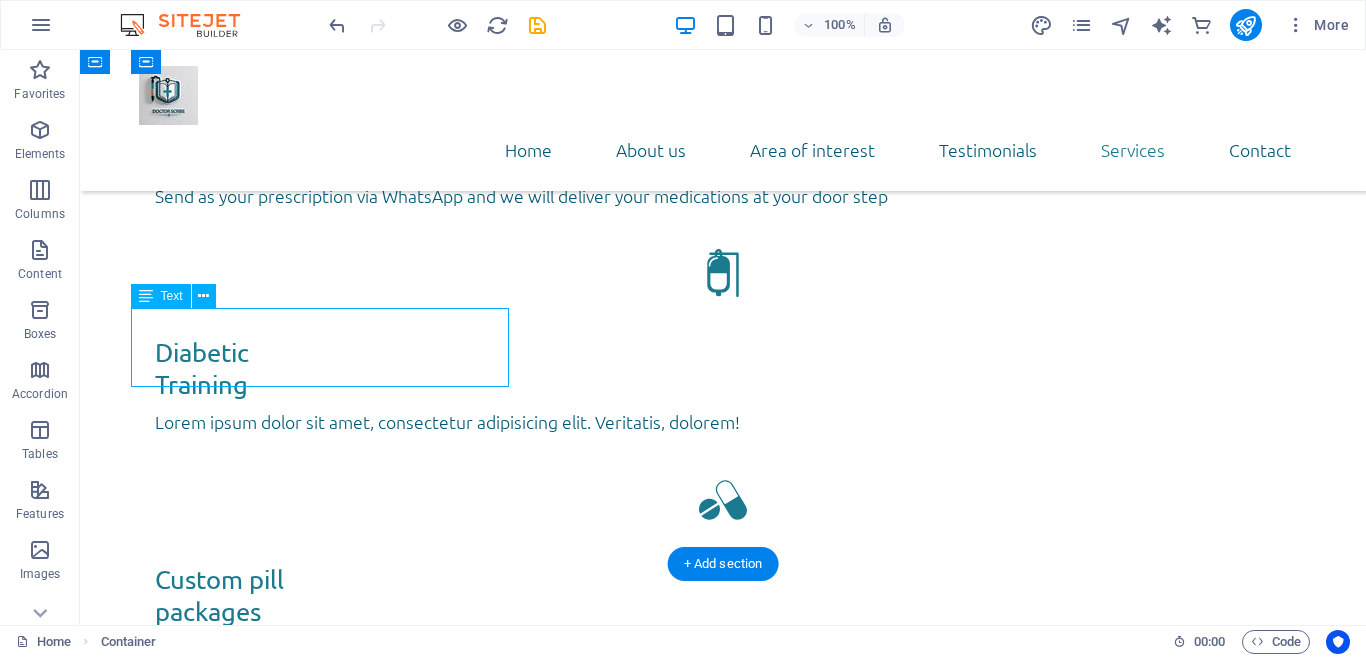 click on "Lorem ipsum dolor sit amet, consectetur adipisicing elit. Veritatis, dolorem!" at bounding box center (723, 3051) 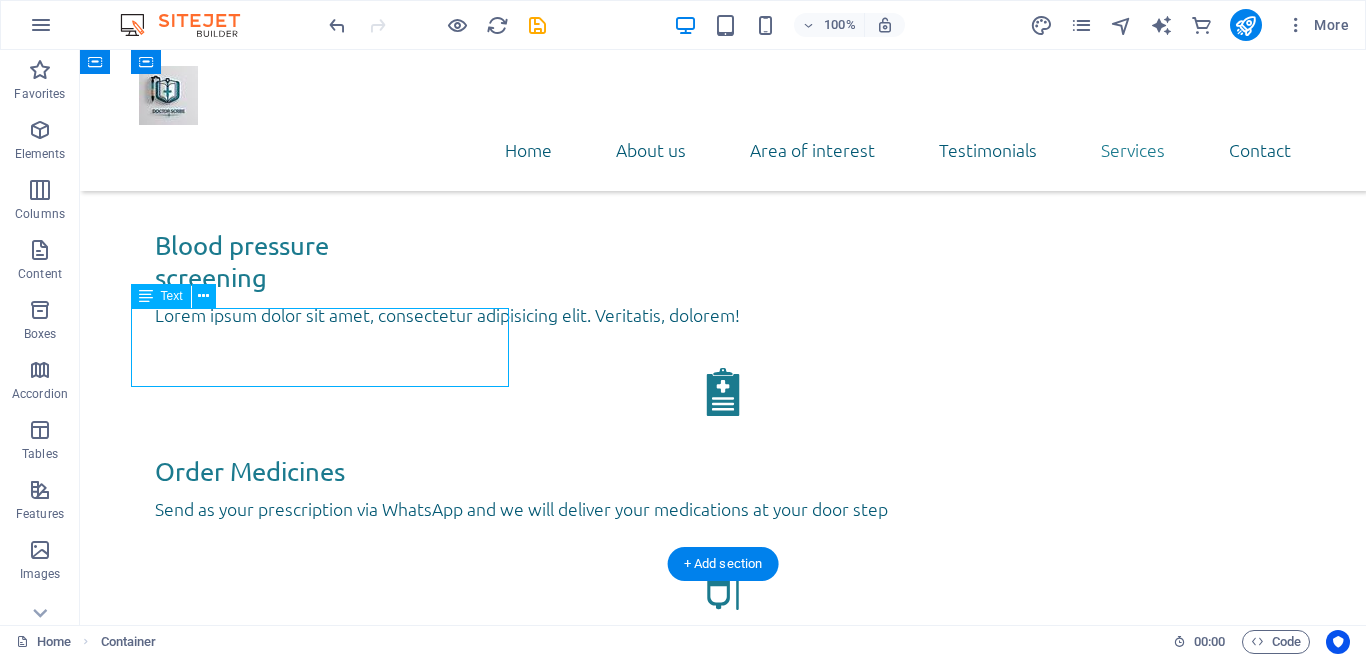 scroll, scrollTop: 4919, scrollLeft: 0, axis: vertical 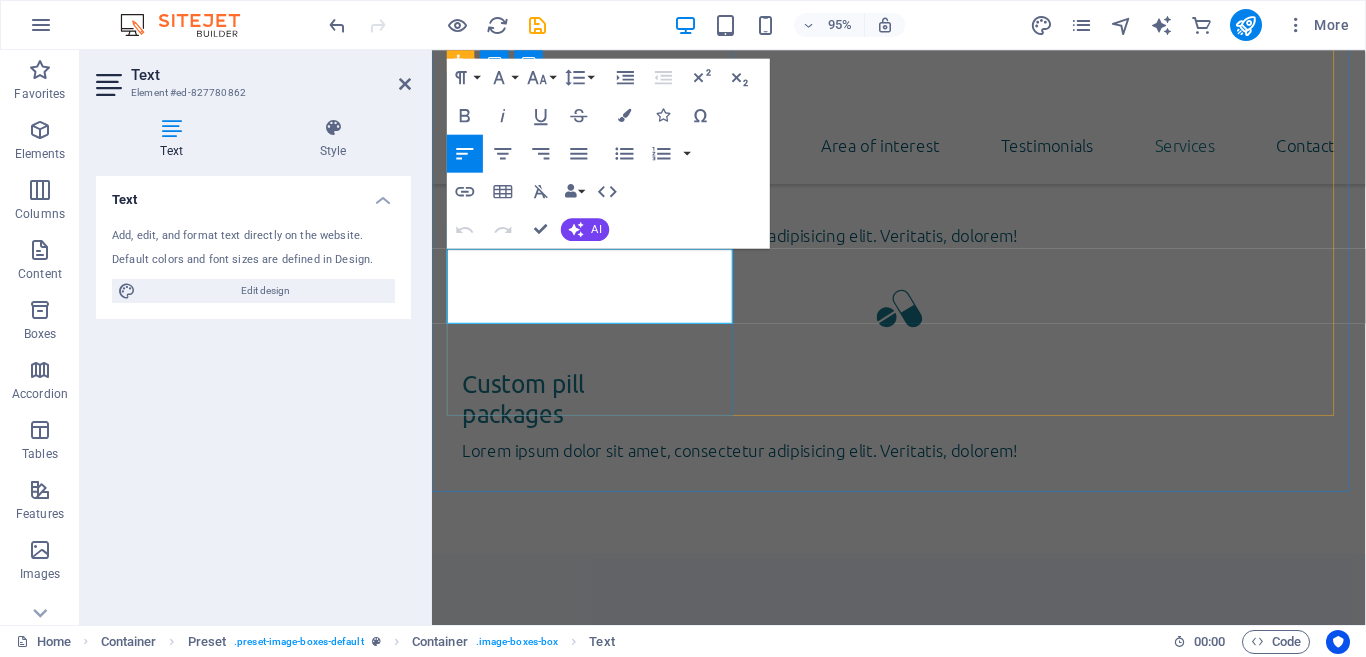 drag, startPoint x: 645, startPoint y: 323, endPoint x: 460, endPoint y: 266, distance: 193.58203 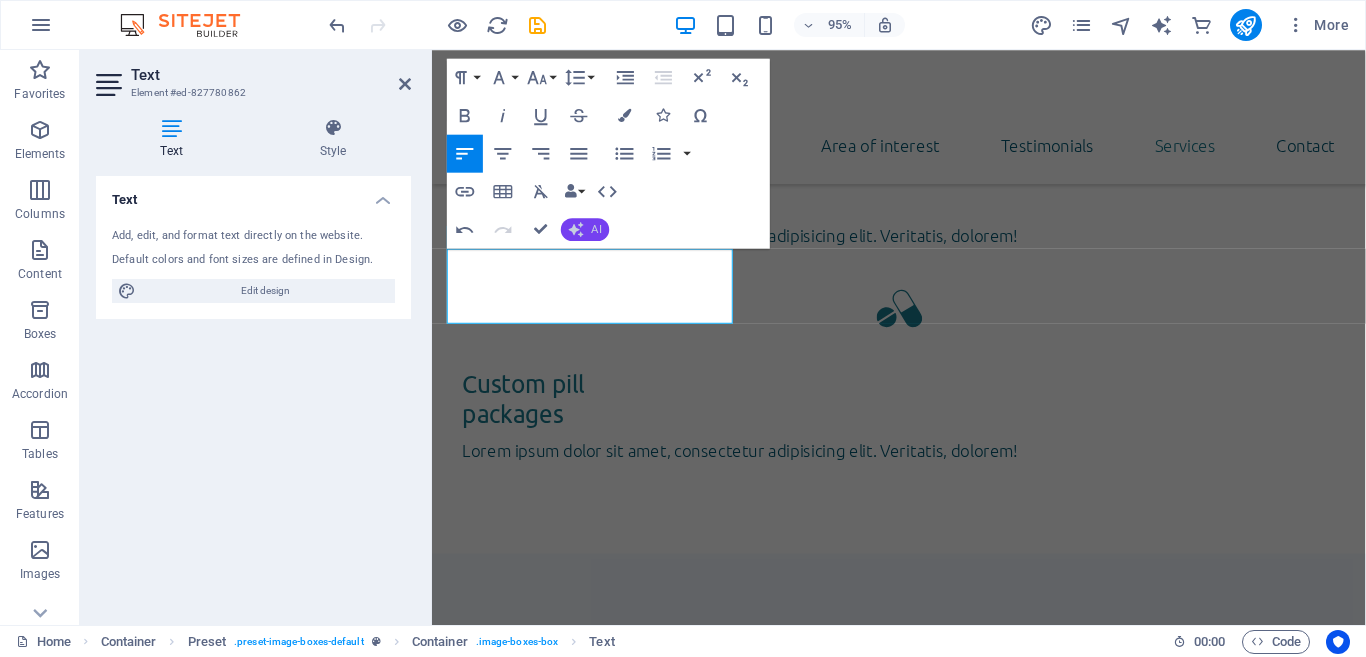 click 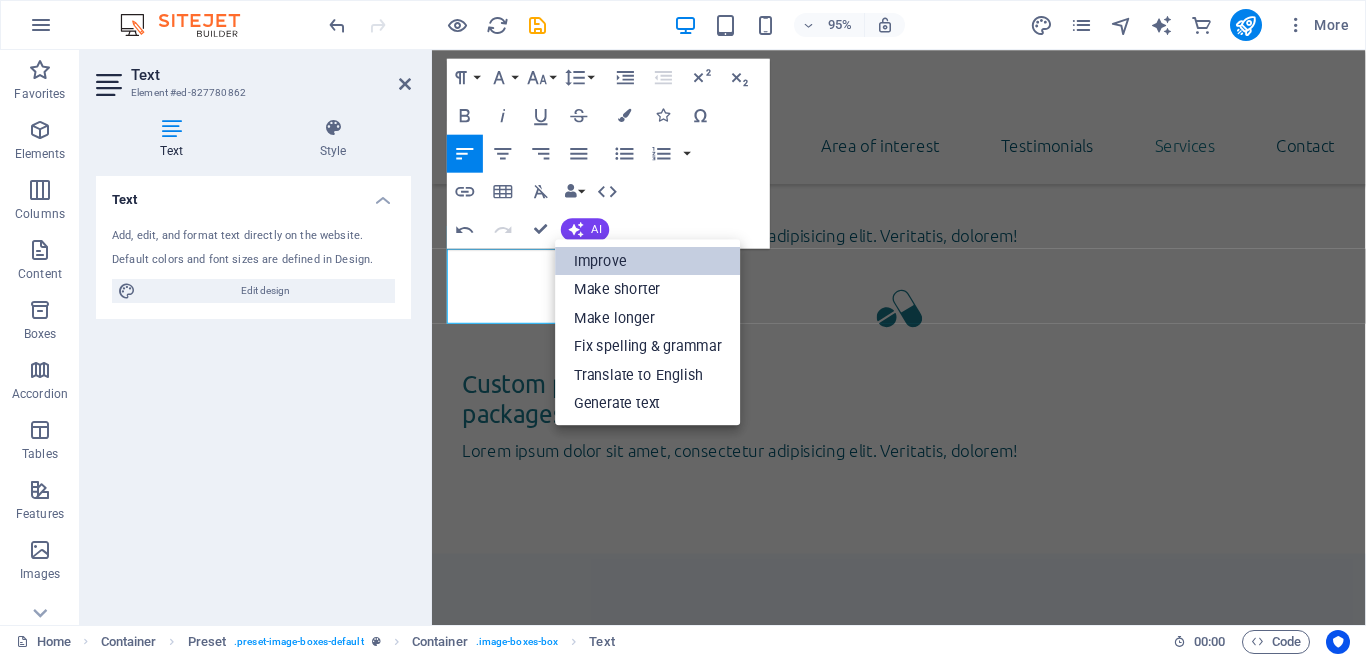 click on "Improve" at bounding box center [648, 260] 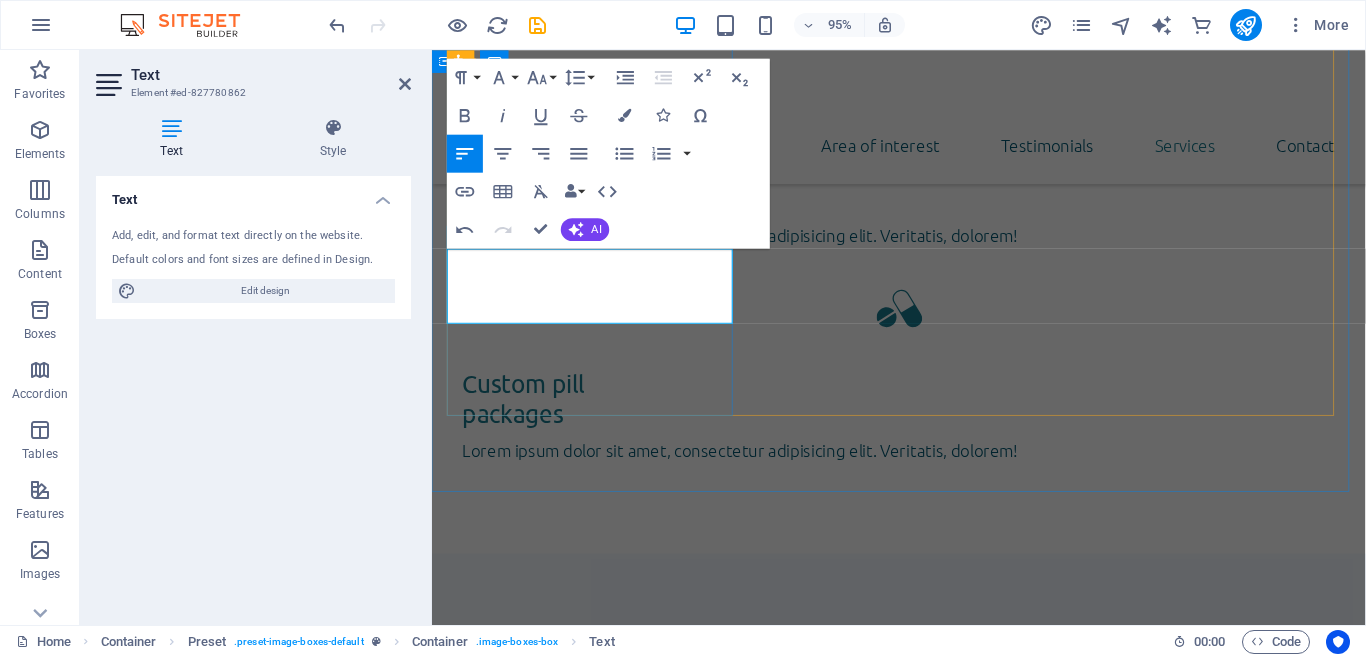 click on "Get a doctor-reviewed, easily understandable summary of your blood test." at bounding box center (923, 2737) 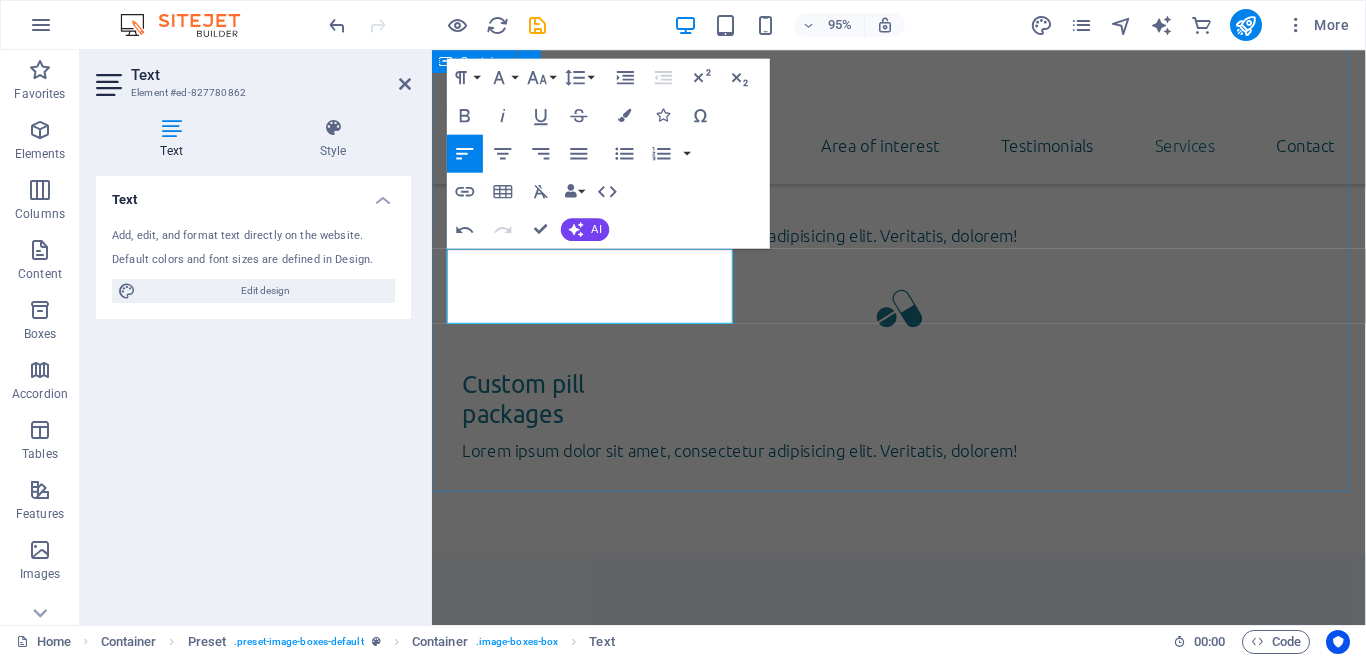 drag, startPoint x: 689, startPoint y: 486, endPoint x: 1031, endPoint y: 465, distance: 342.64413 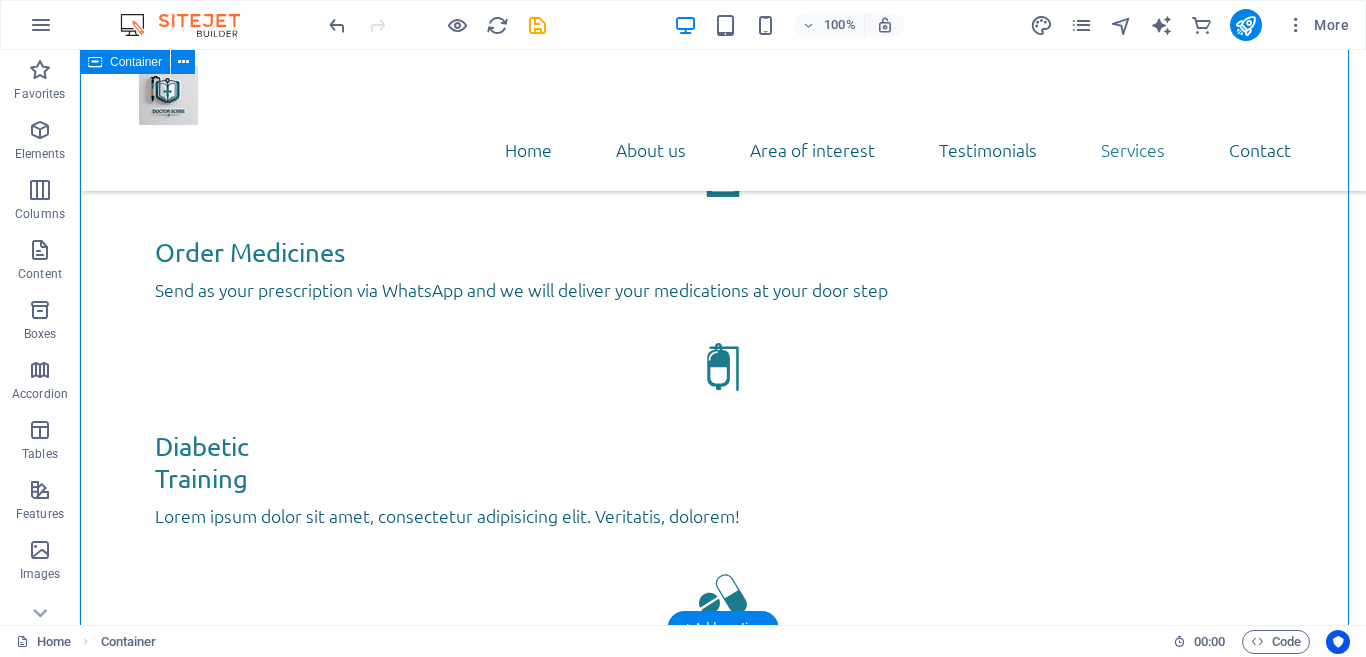 scroll, scrollTop: 4249, scrollLeft: 0, axis: vertical 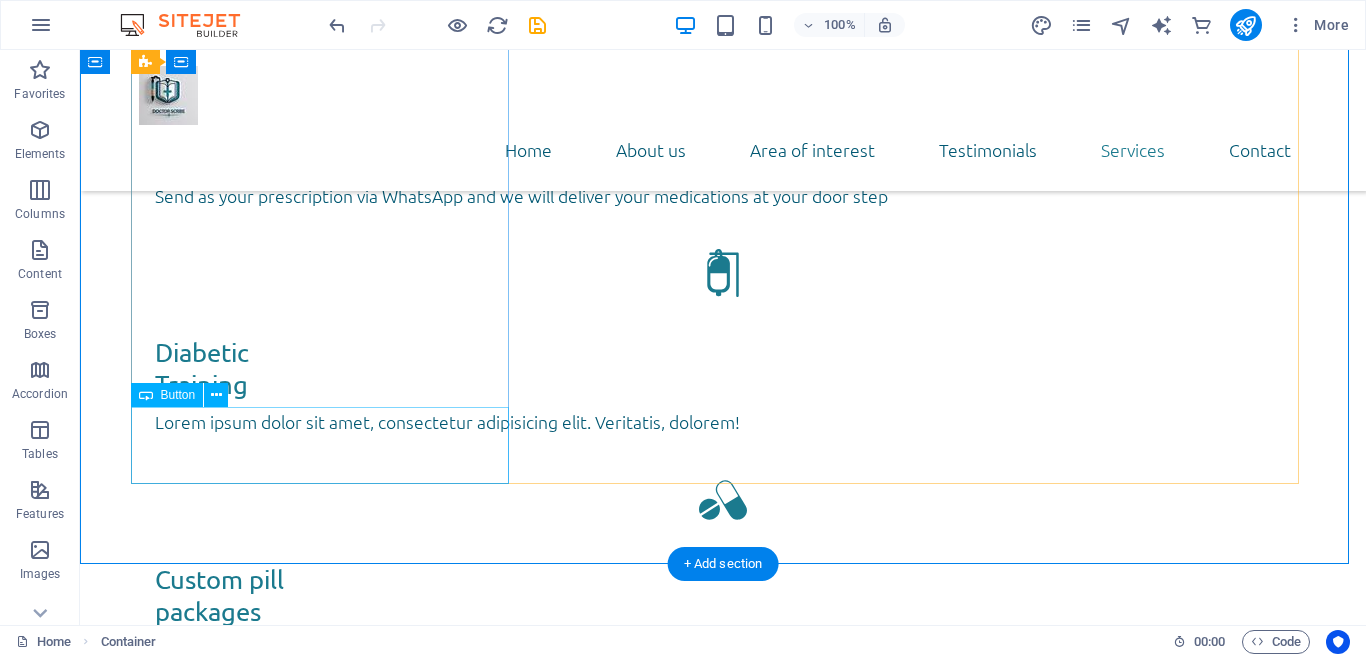 click on "Open Article" at bounding box center (723, 3122) 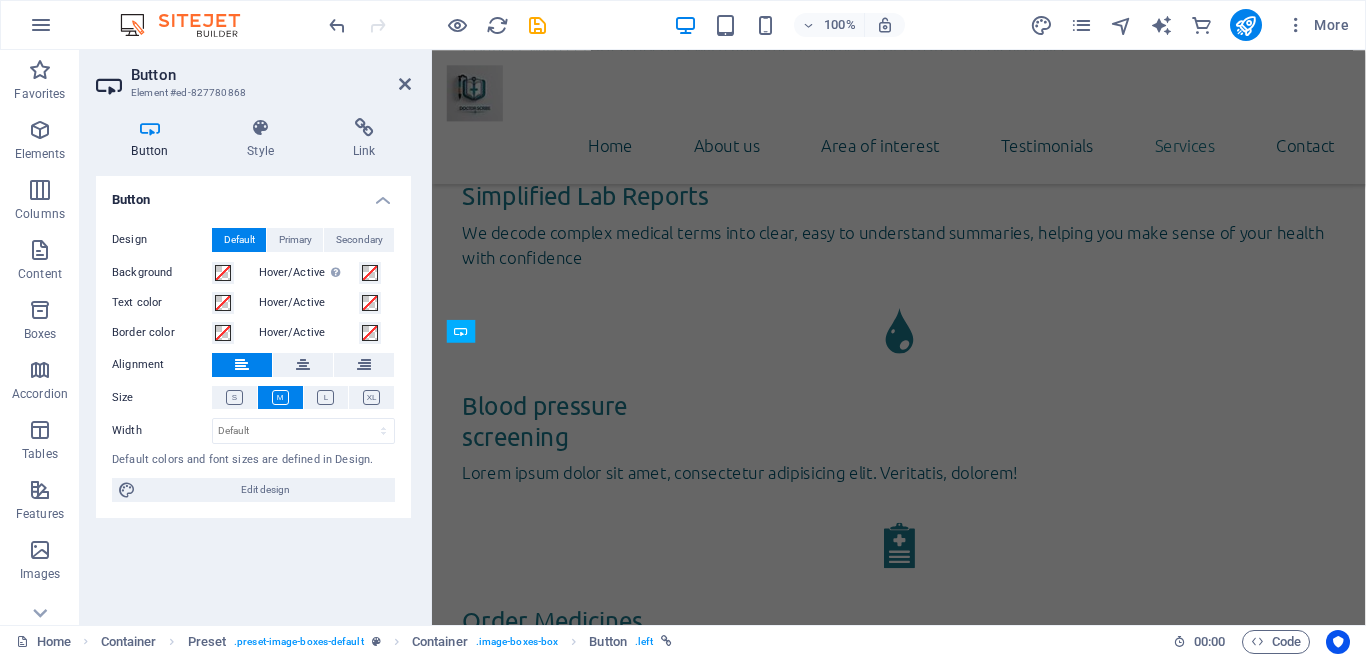 scroll, scrollTop: 4919, scrollLeft: 0, axis: vertical 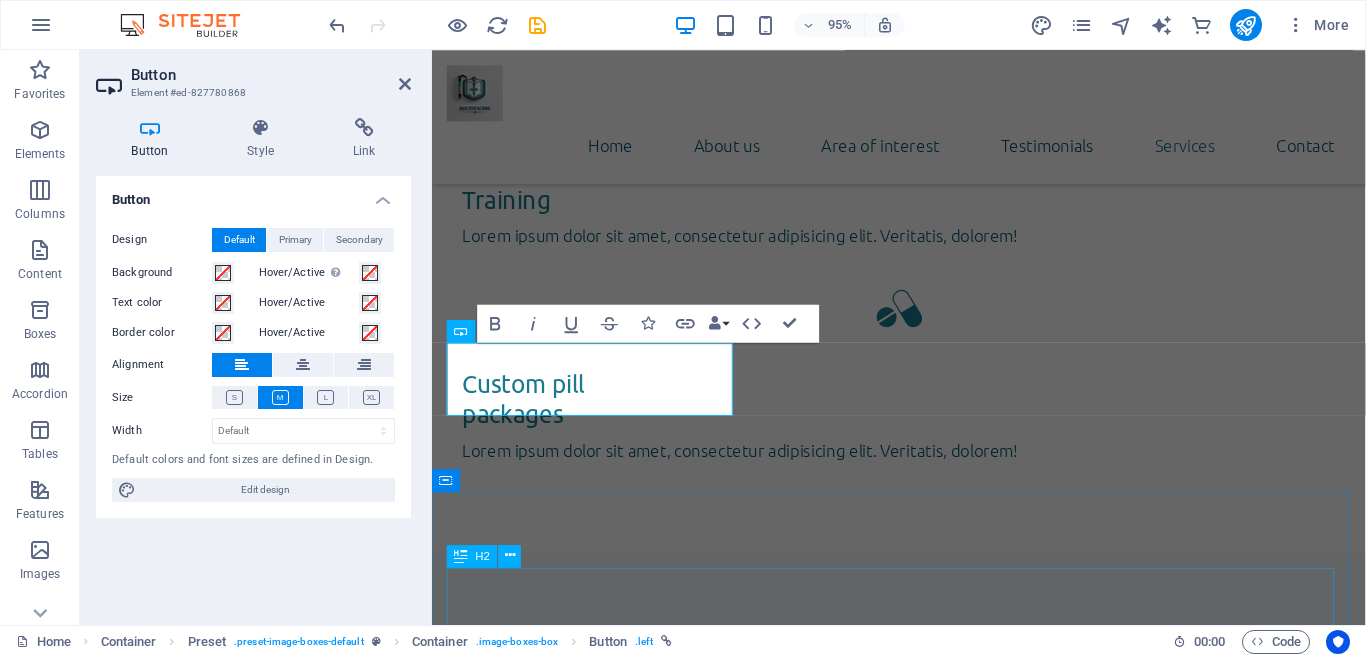 type 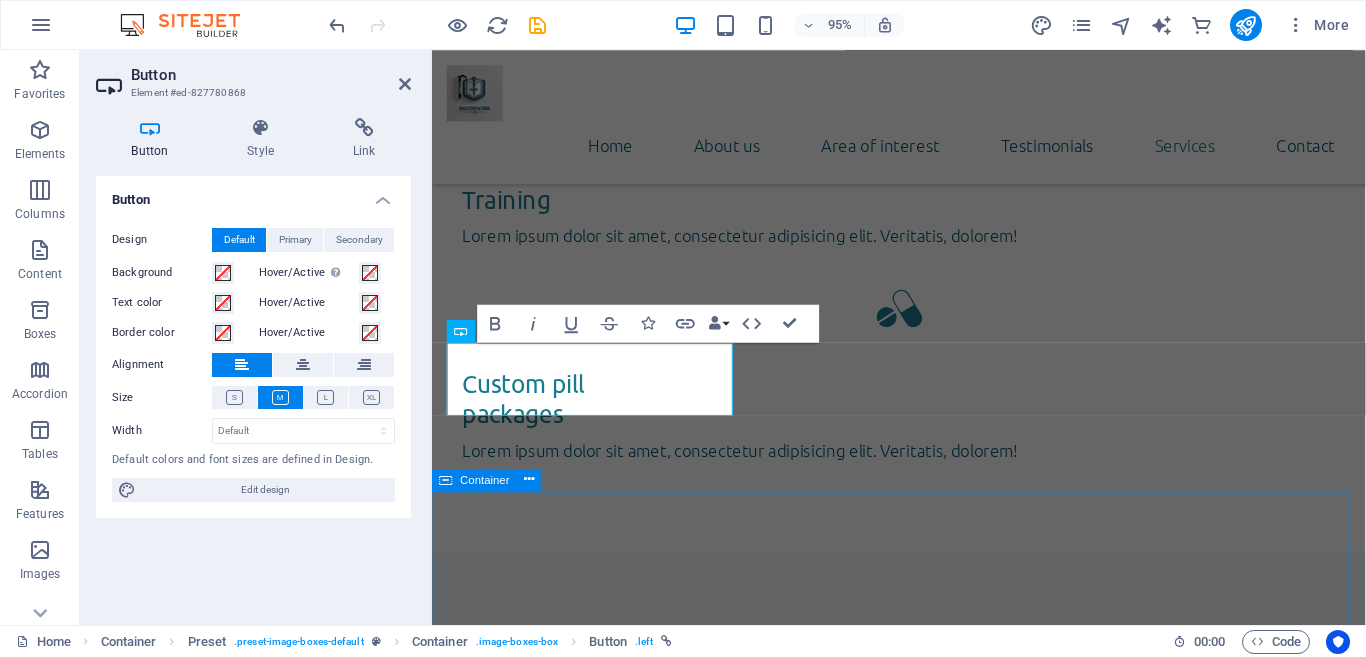 click on "Write us Name Phone E-mail Message   I have read and understand the privacy policy. Unreadable? Load new Send Lorem ipsum dolor sit amet, consetetur sadipscing elitr, sed diam nonumy eirmod tempor invidunt ut labore et dolore magna aliquyam erat, sed diam voluptua. At vero eos et accusam et justo duo dolores et ea rebum. Stet clita kasd gubergren, no sea takimata sanctus est Lorem ipsum dolor sit amet." at bounding box center (923, 5248) 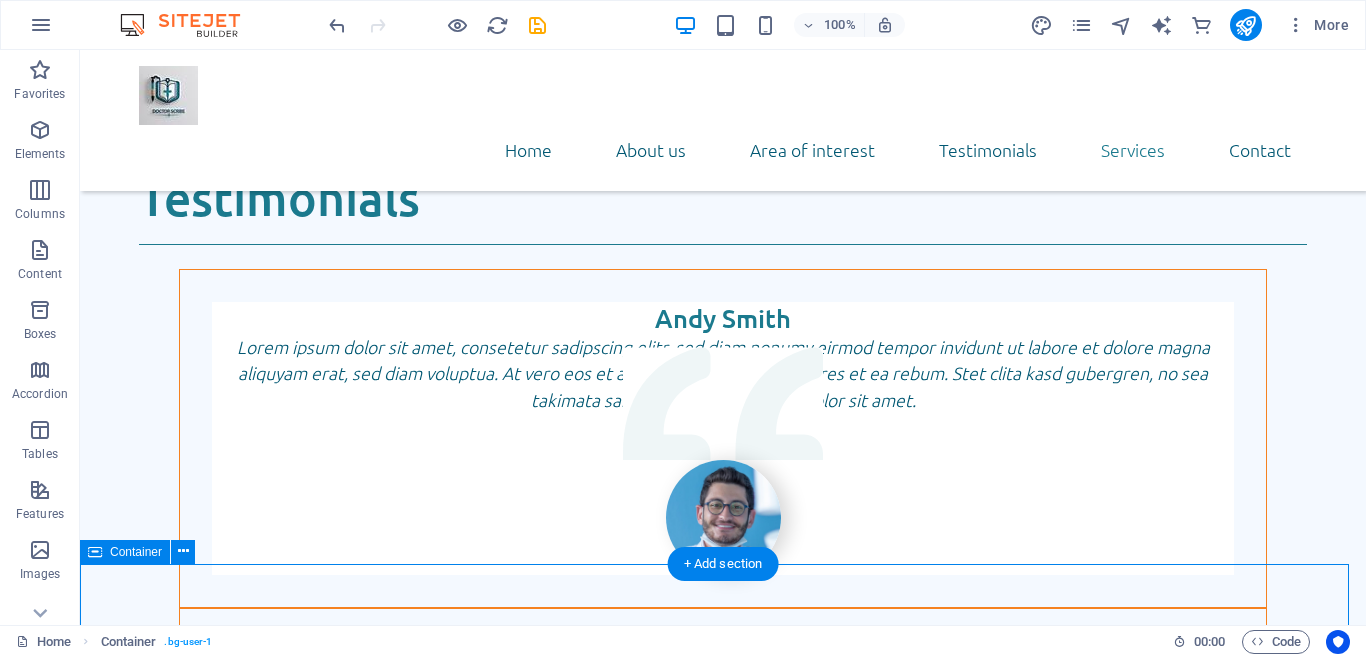 scroll, scrollTop: 4249, scrollLeft: 0, axis: vertical 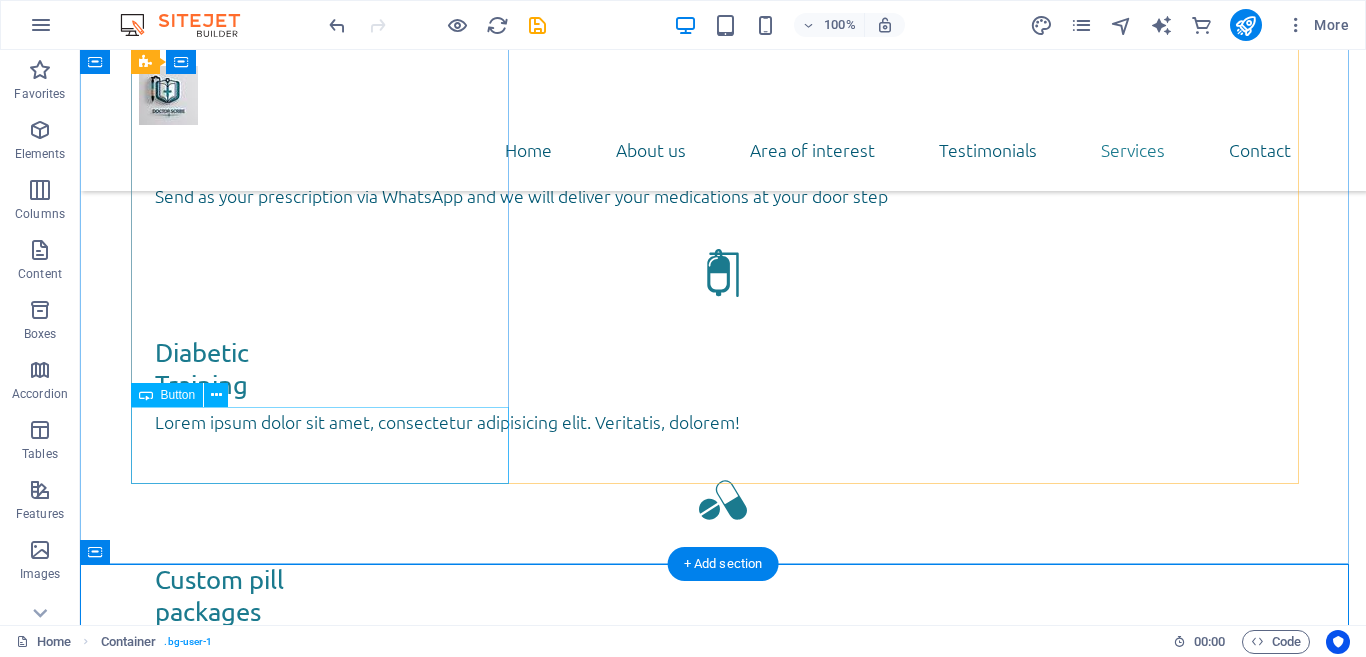 click on "send report" at bounding box center (723, 3122) 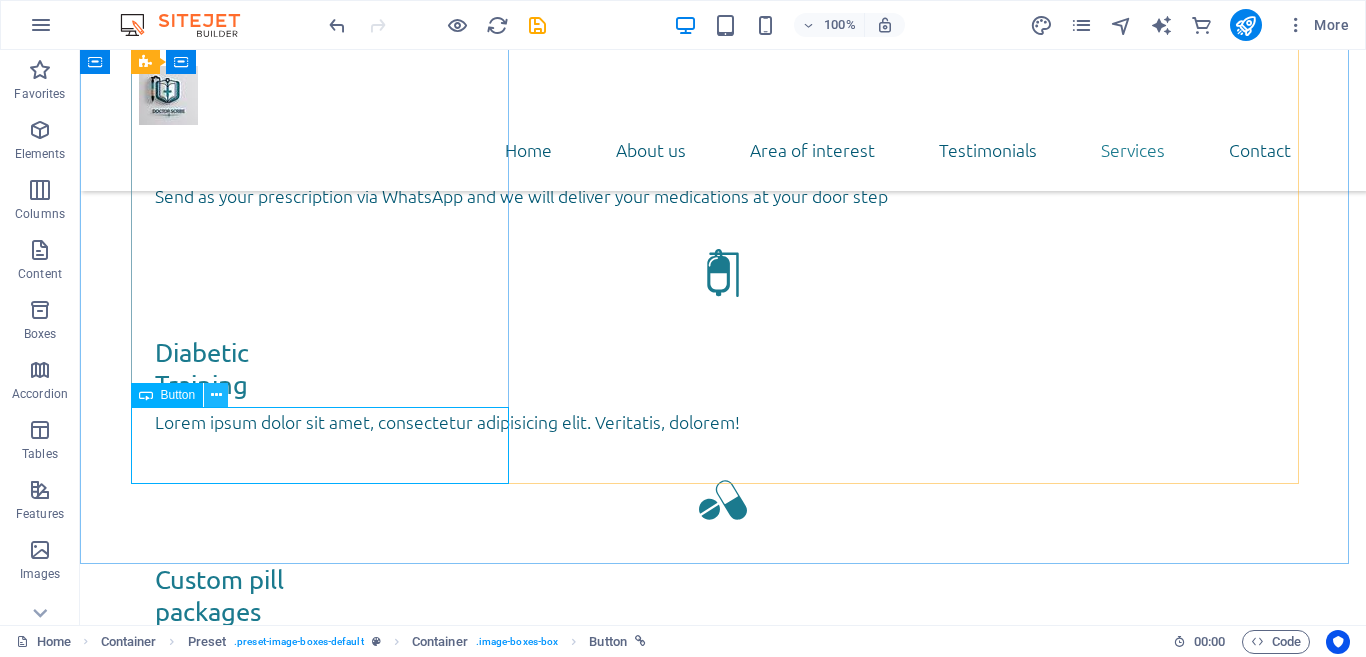 click at bounding box center (216, 395) 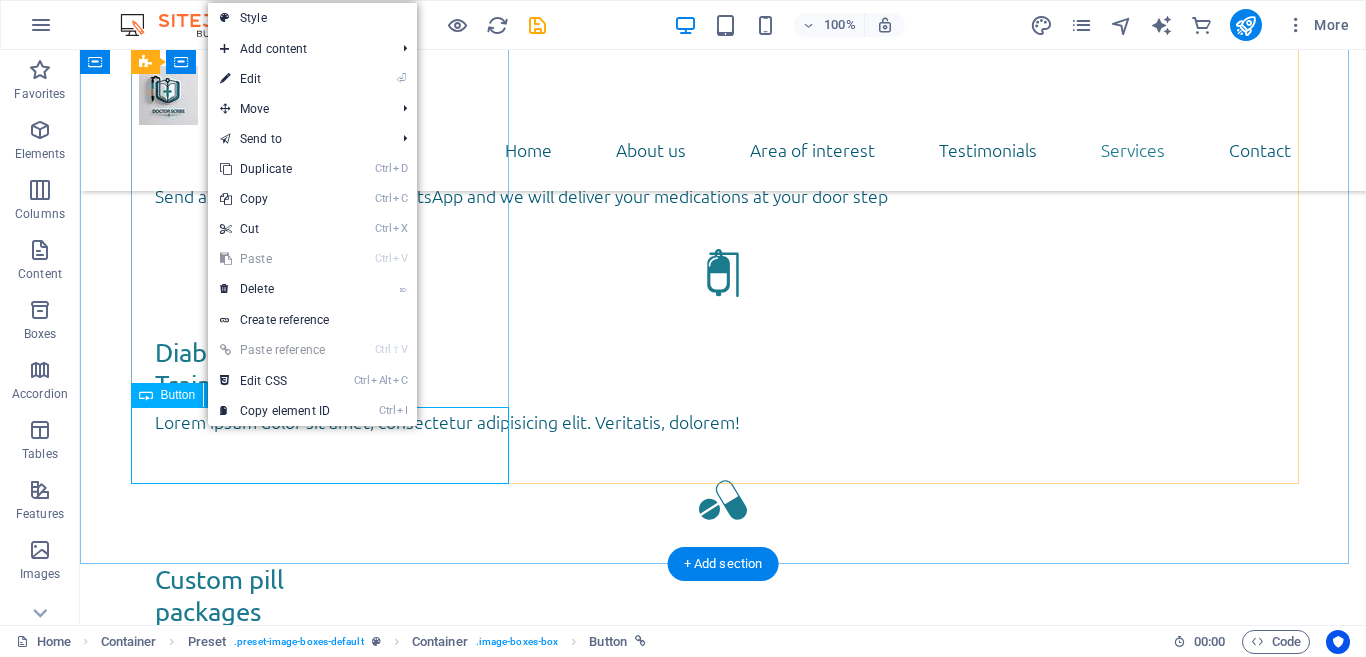 click on "send report" at bounding box center (723, 3122) 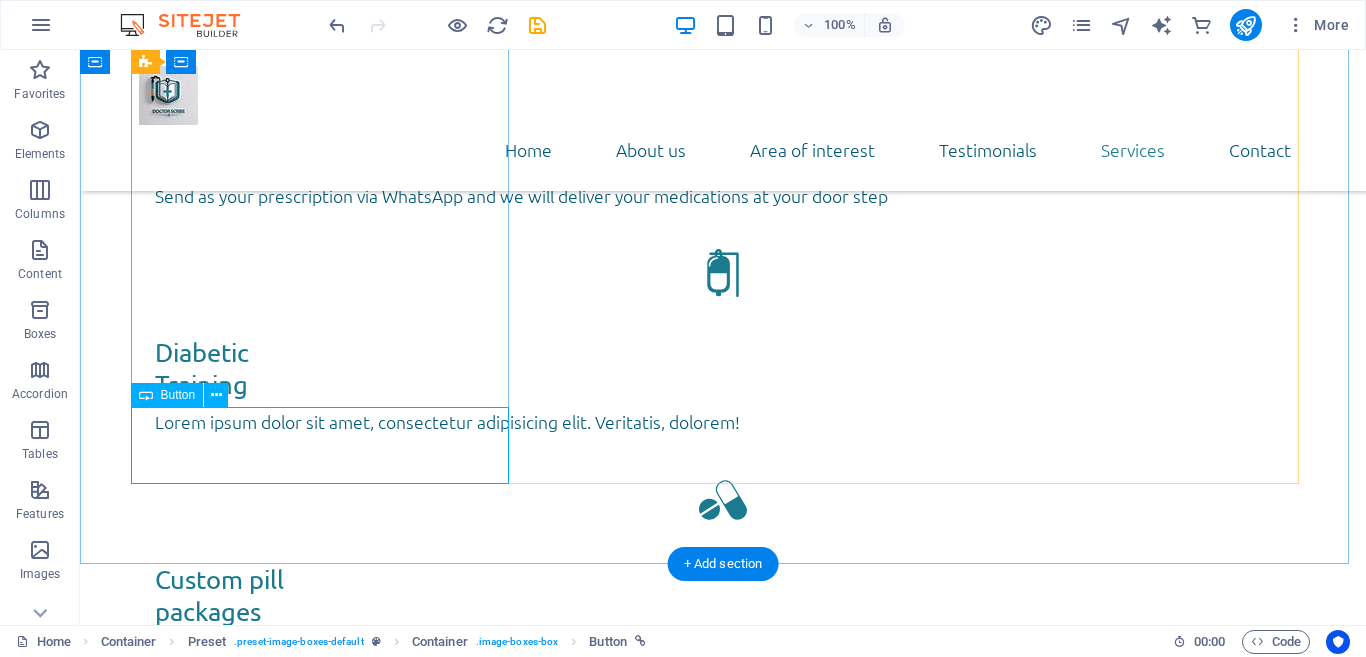 click on "send report" at bounding box center (723, 3122) 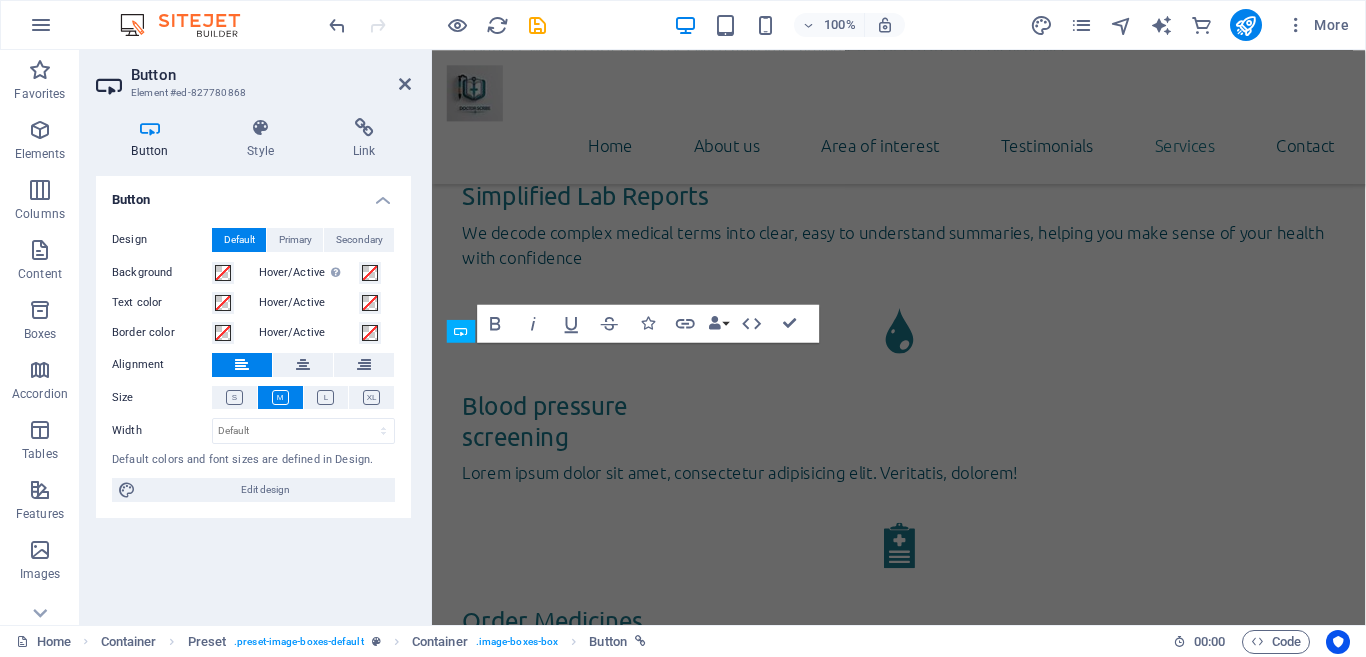 scroll, scrollTop: 4919, scrollLeft: 0, axis: vertical 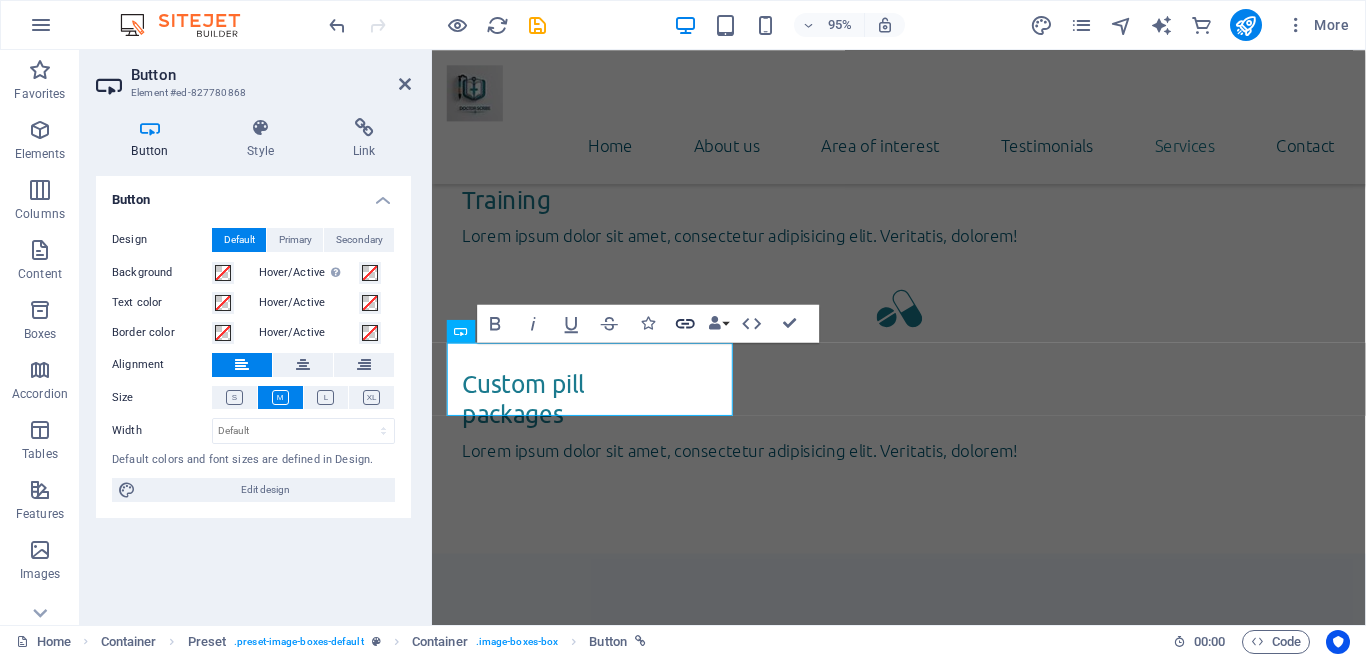 click 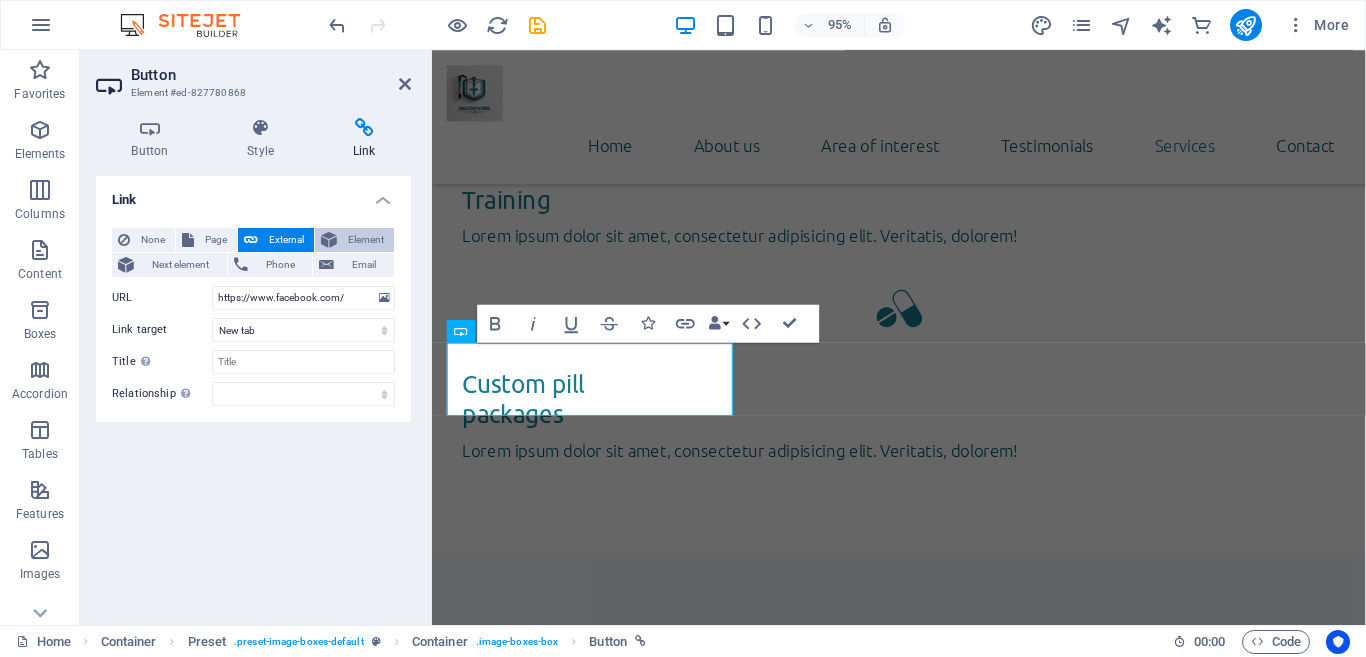 click on "Element" at bounding box center [365, 240] 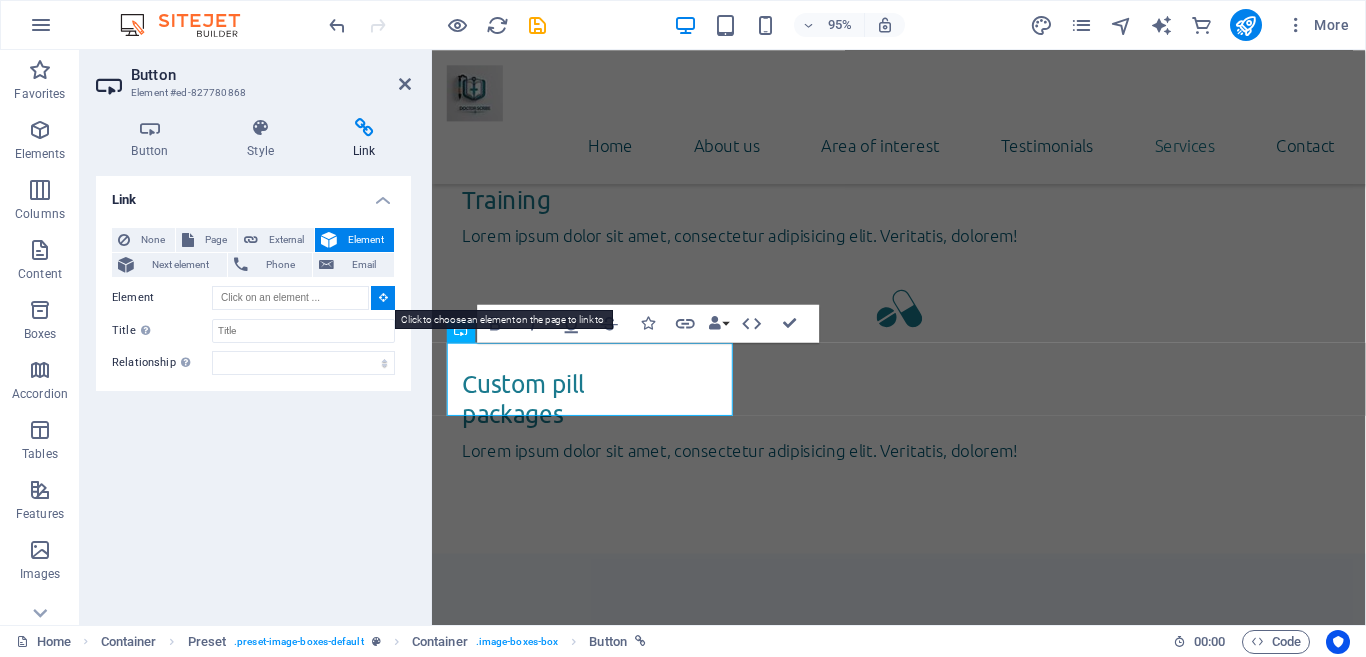 click at bounding box center (383, 298) 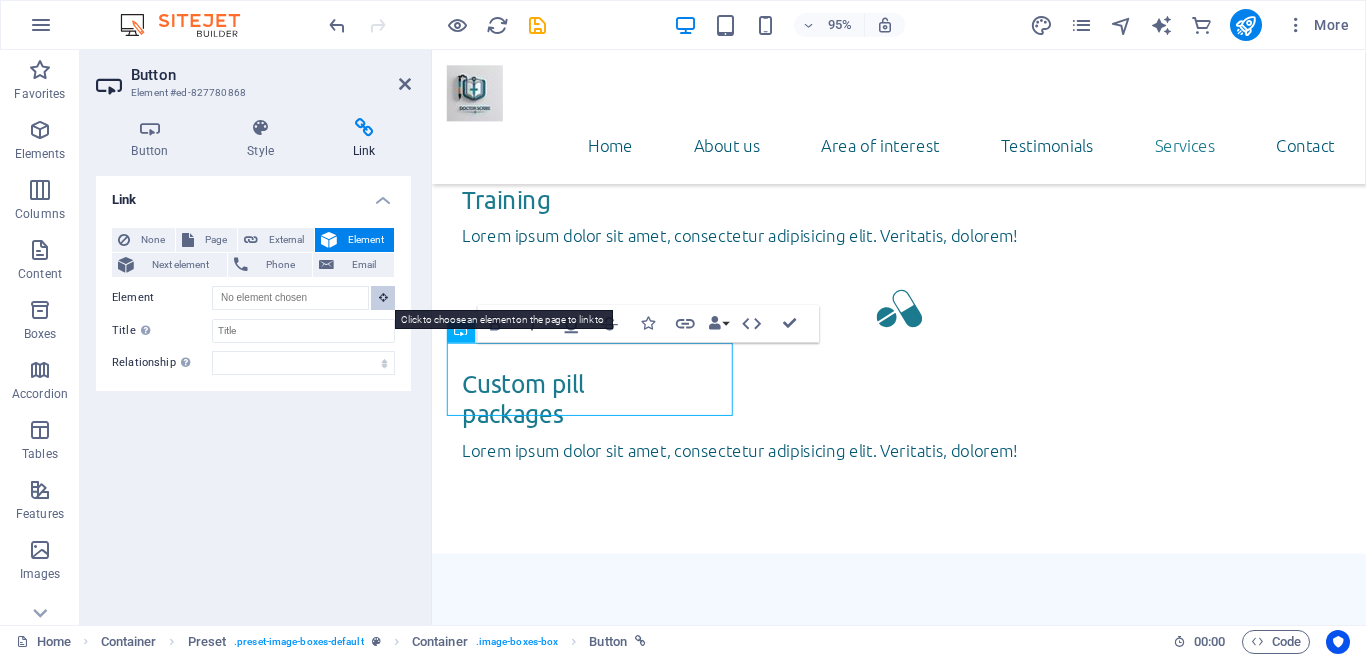 click at bounding box center (383, 298) 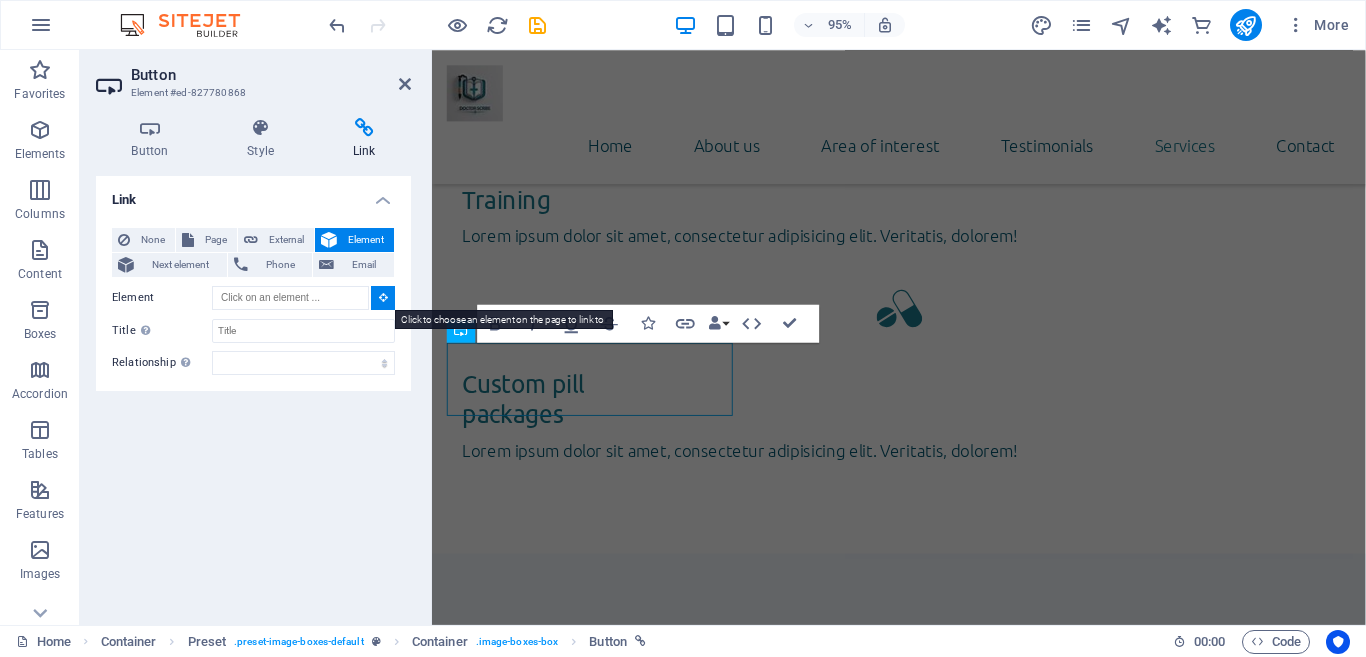 click at bounding box center (383, 298) 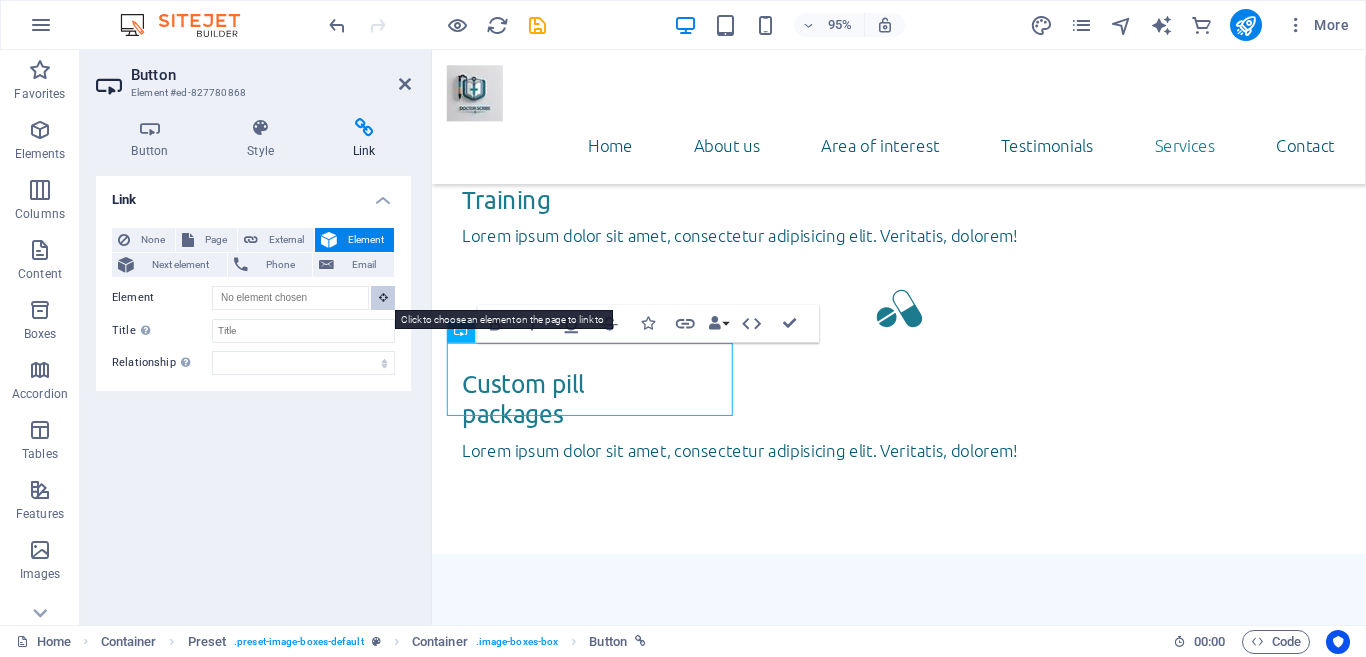 click at bounding box center (383, 298) 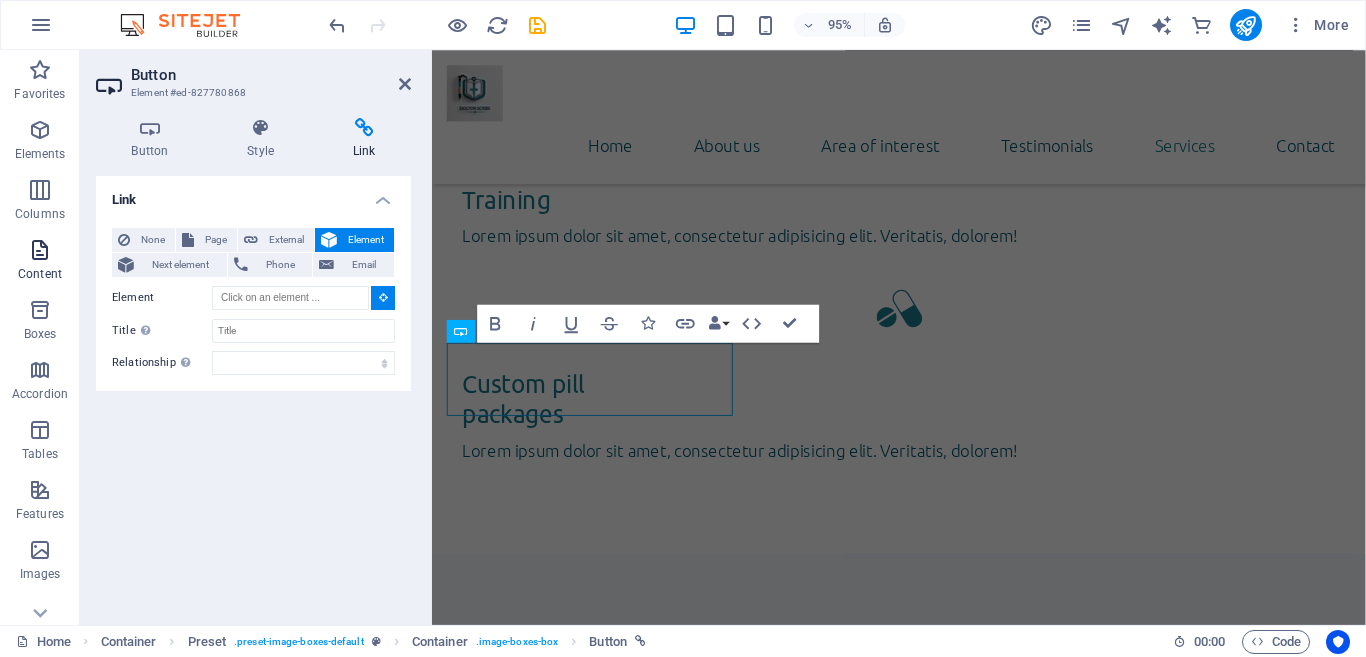 drag, startPoint x: 54, startPoint y: 252, endPoint x: 76, endPoint y: 245, distance: 23.086792 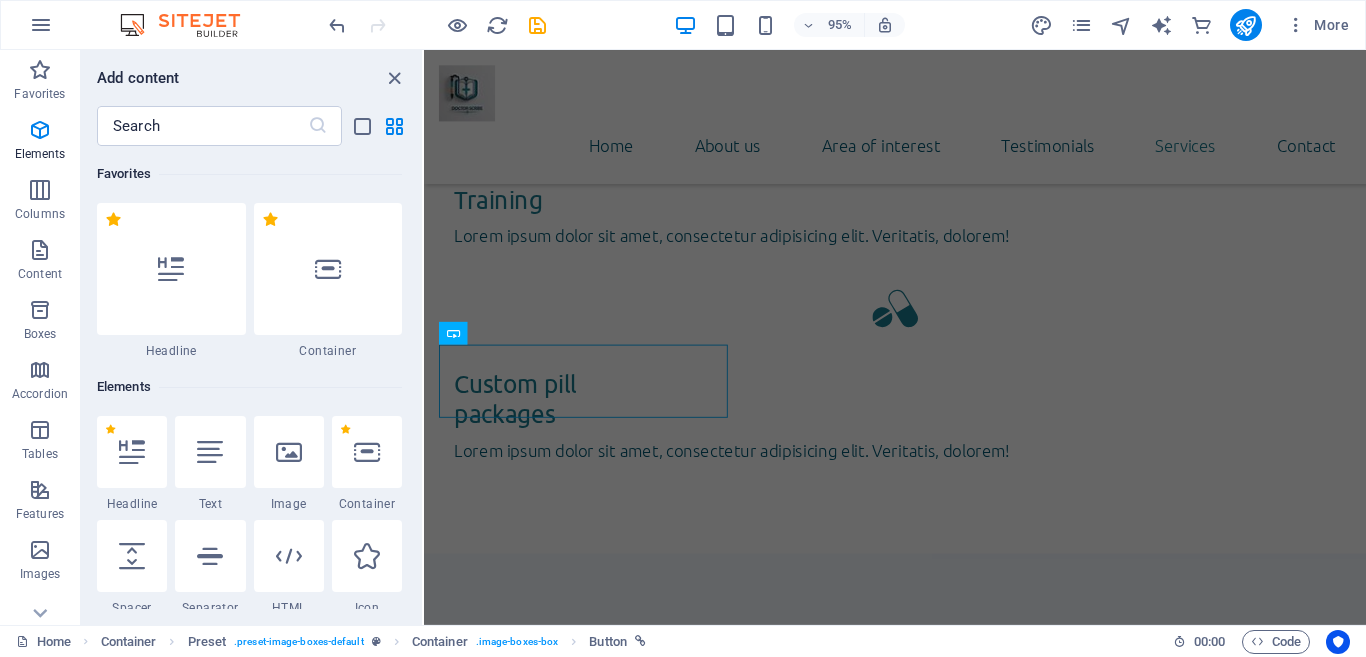 scroll, scrollTop: 3499, scrollLeft: 0, axis: vertical 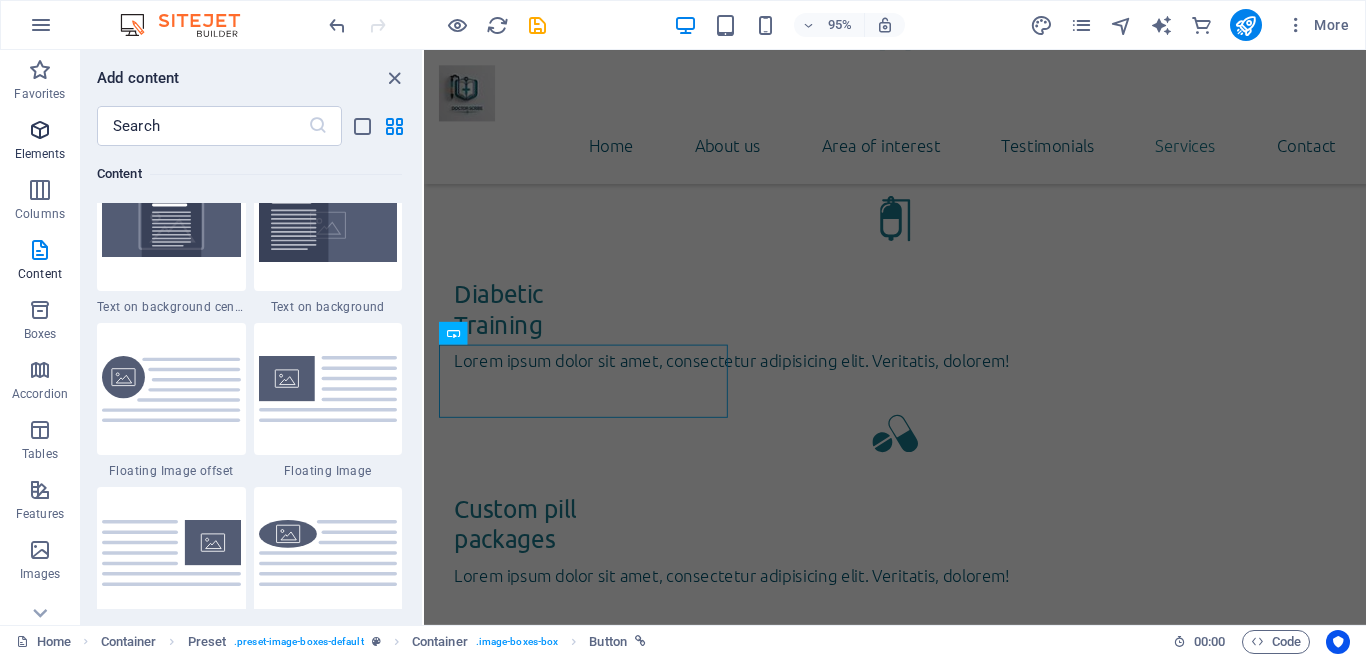 click at bounding box center (40, 130) 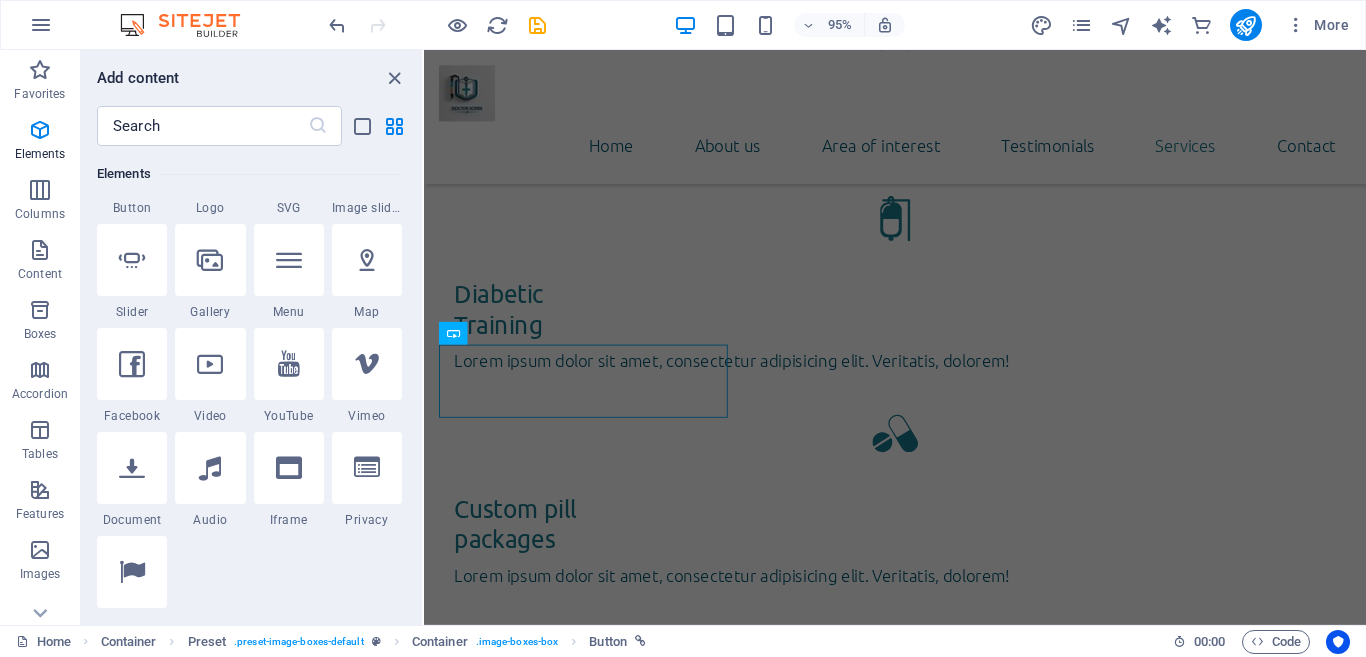 scroll, scrollTop: 513, scrollLeft: 0, axis: vertical 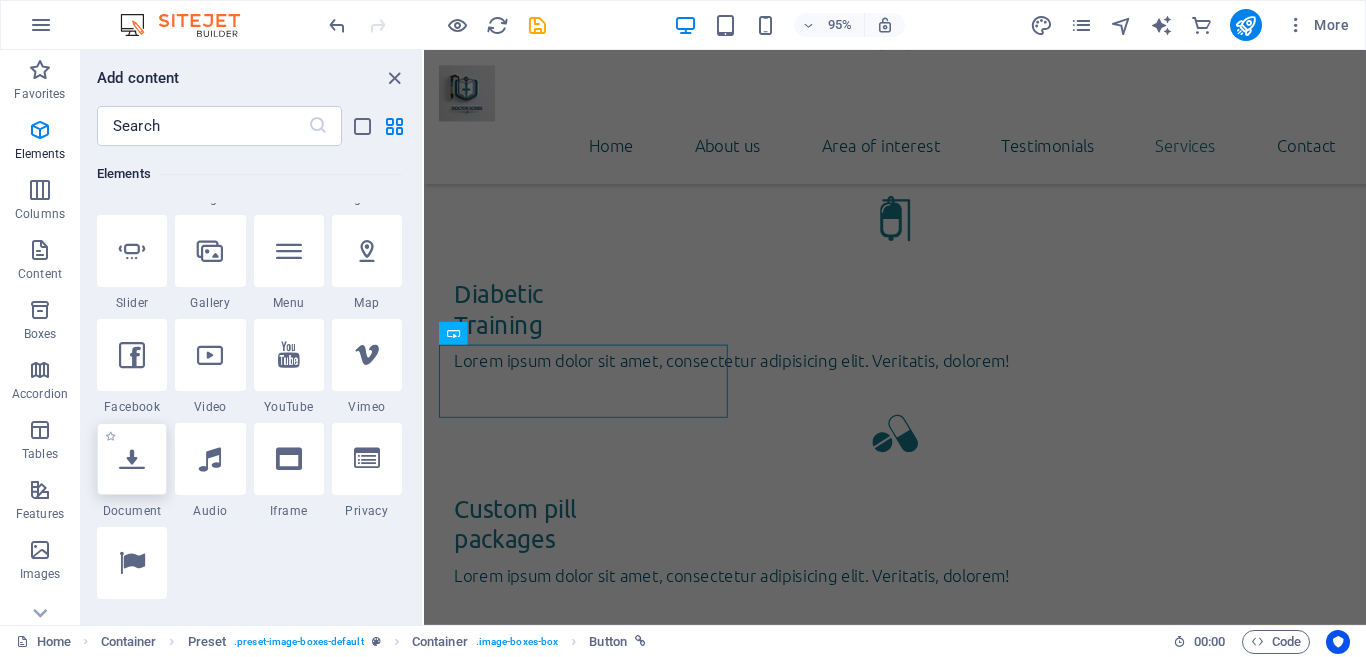 click at bounding box center (132, 459) 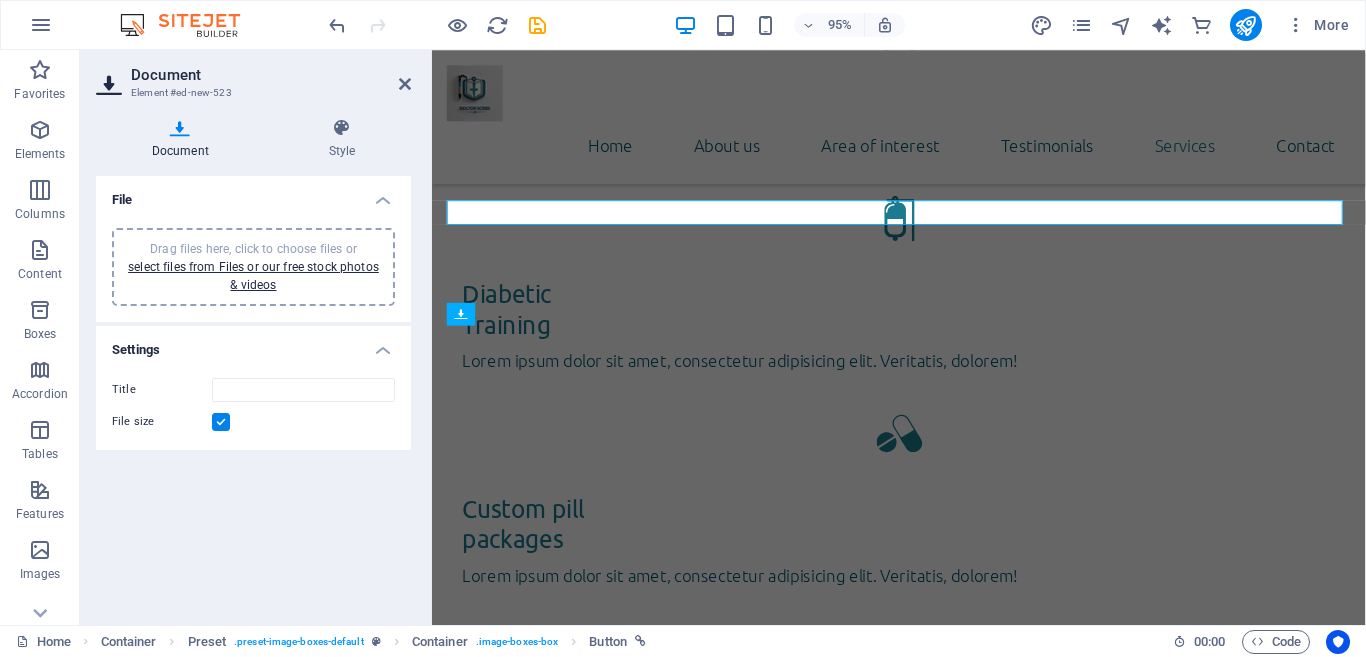 click on "File Drag files here, click to choose files or select files from Files or our free stock photos & videos Copy this link to link a document from a content page. undefined Settings Title File size" at bounding box center [253, 392] 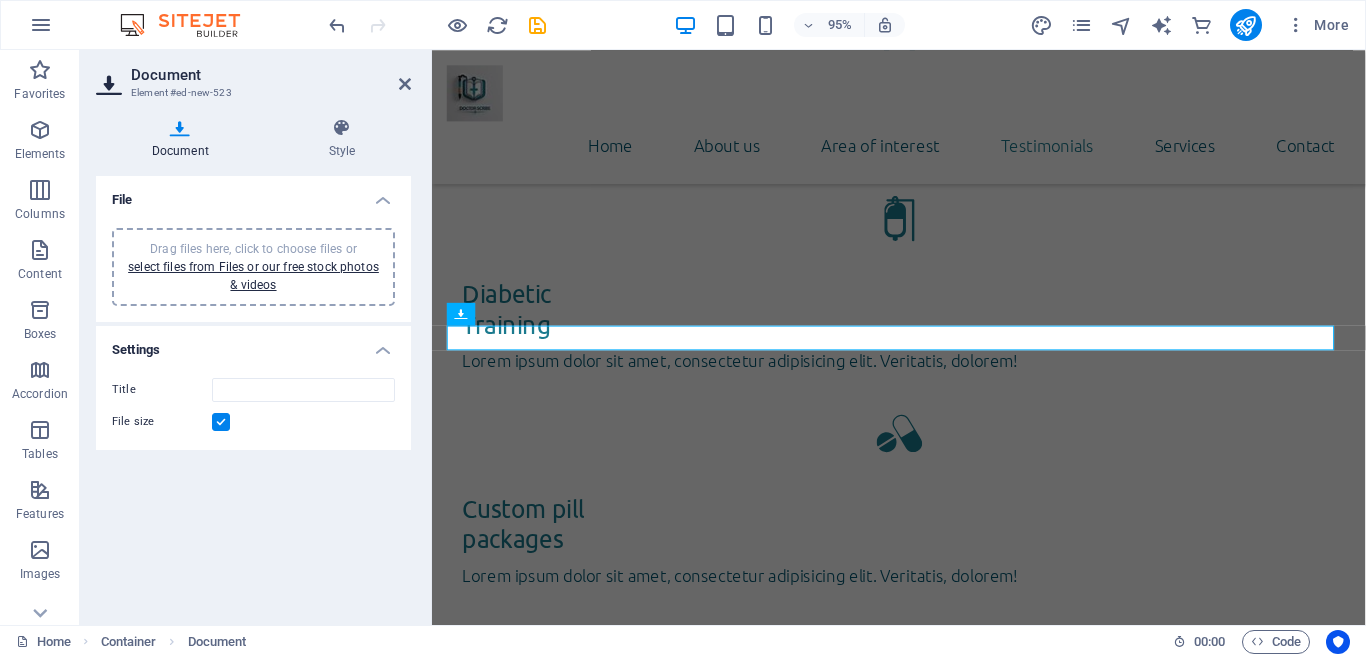 scroll, scrollTop: 4460, scrollLeft: 0, axis: vertical 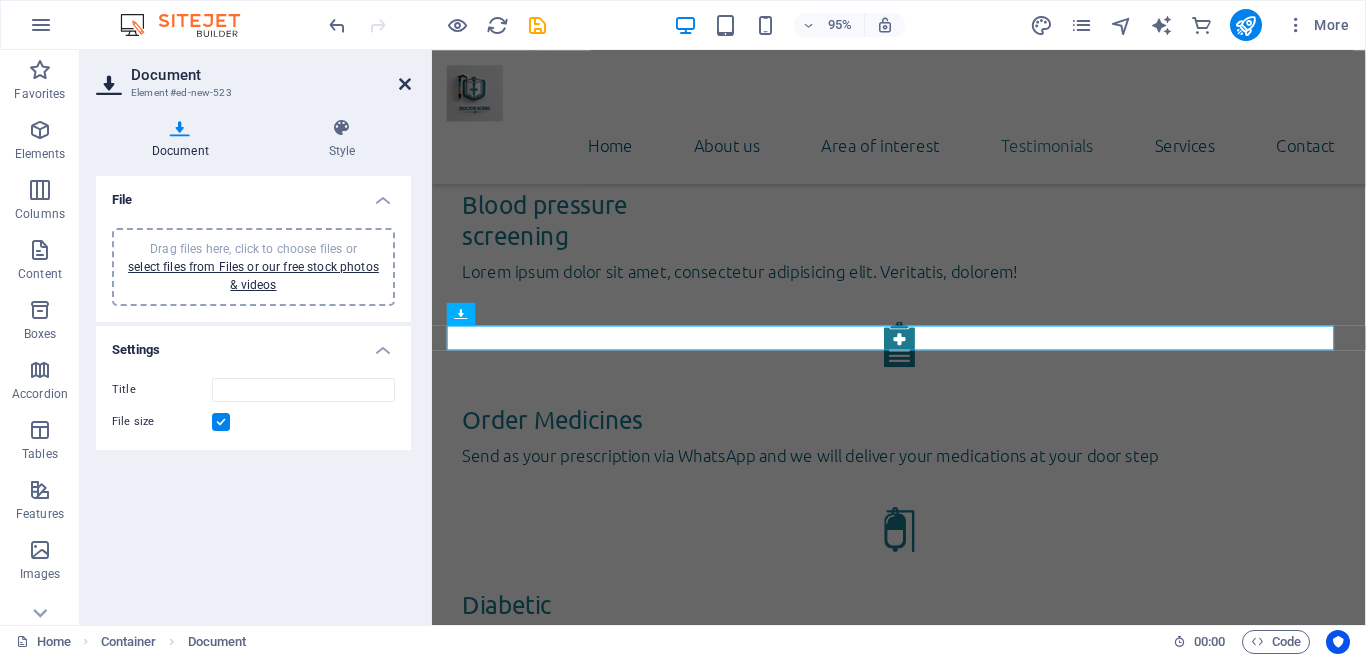 click at bounding box center (405, 84) 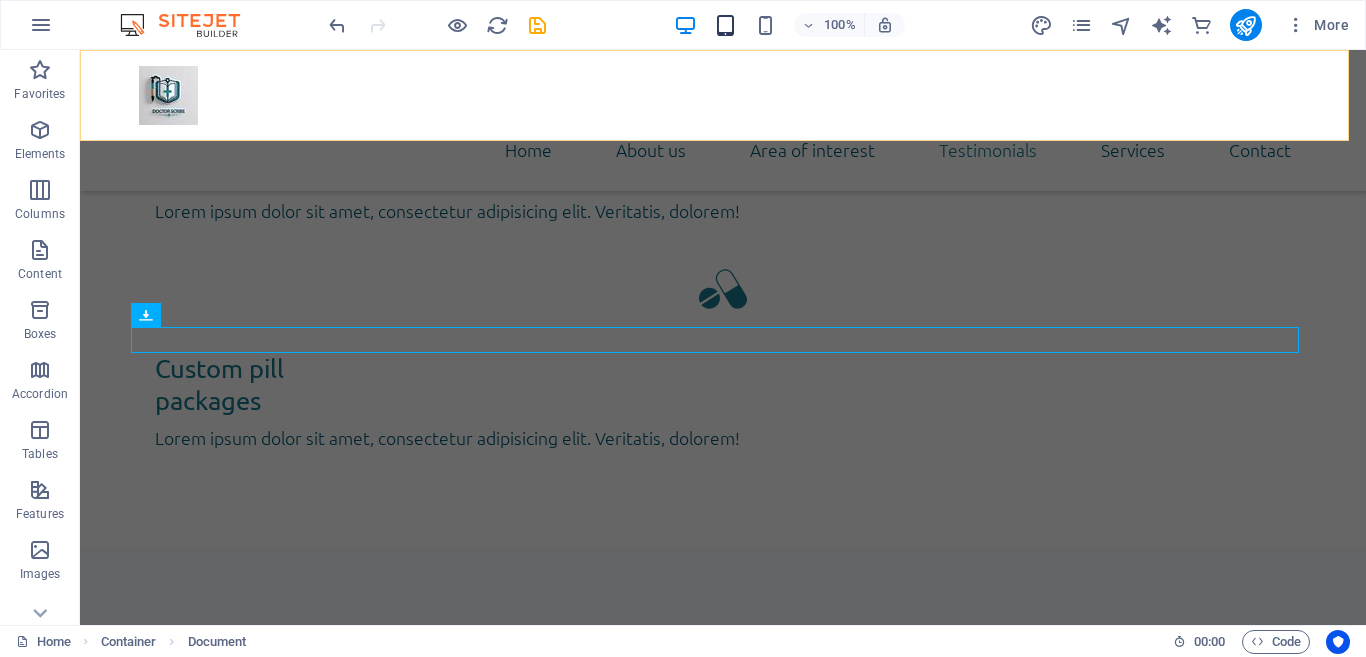 scroll, scrollTop: 3803, scrollLeft: 0, axis: vertical 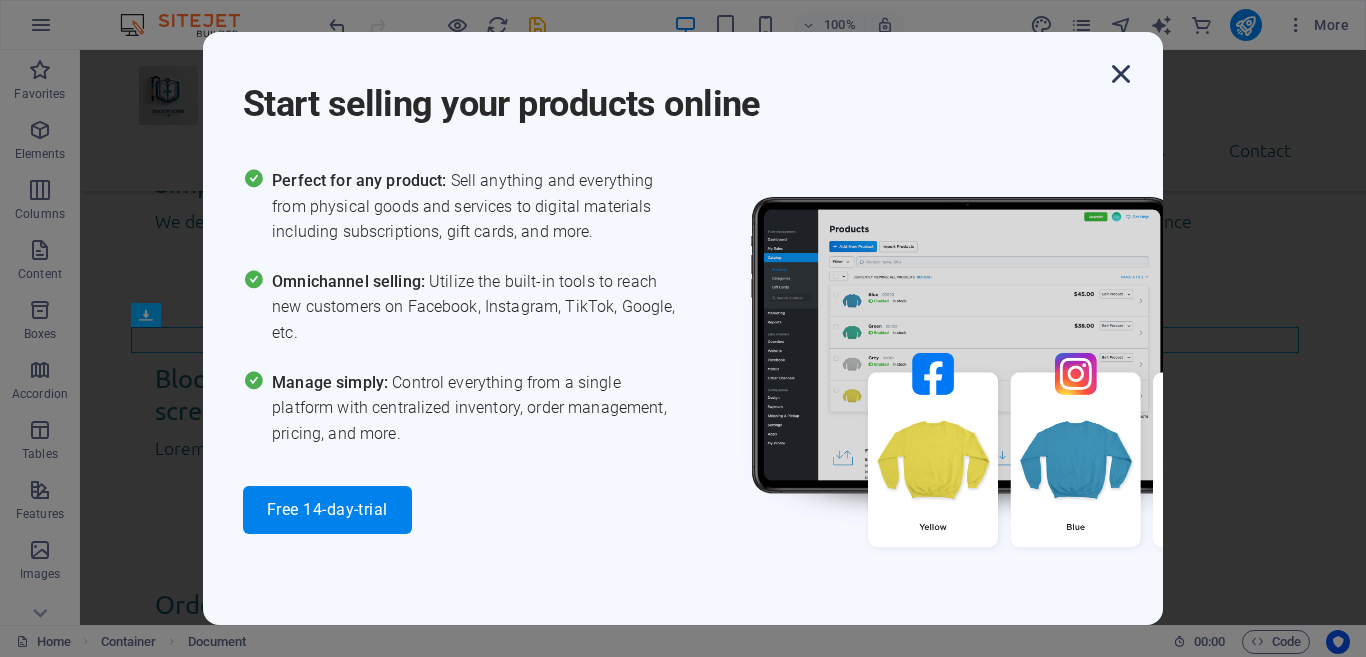 click at bounding box center [1121, 74] 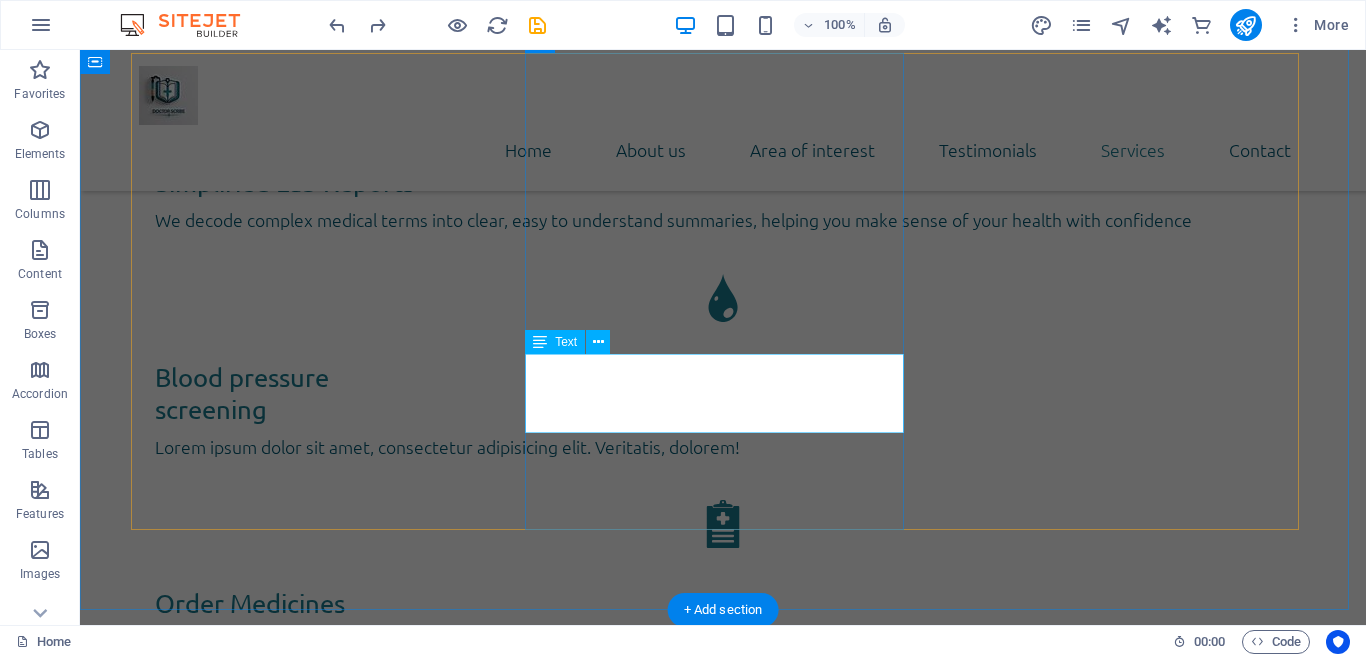 scroll, scrollTop: 4203, scrollLeft: 0, axis: vertical 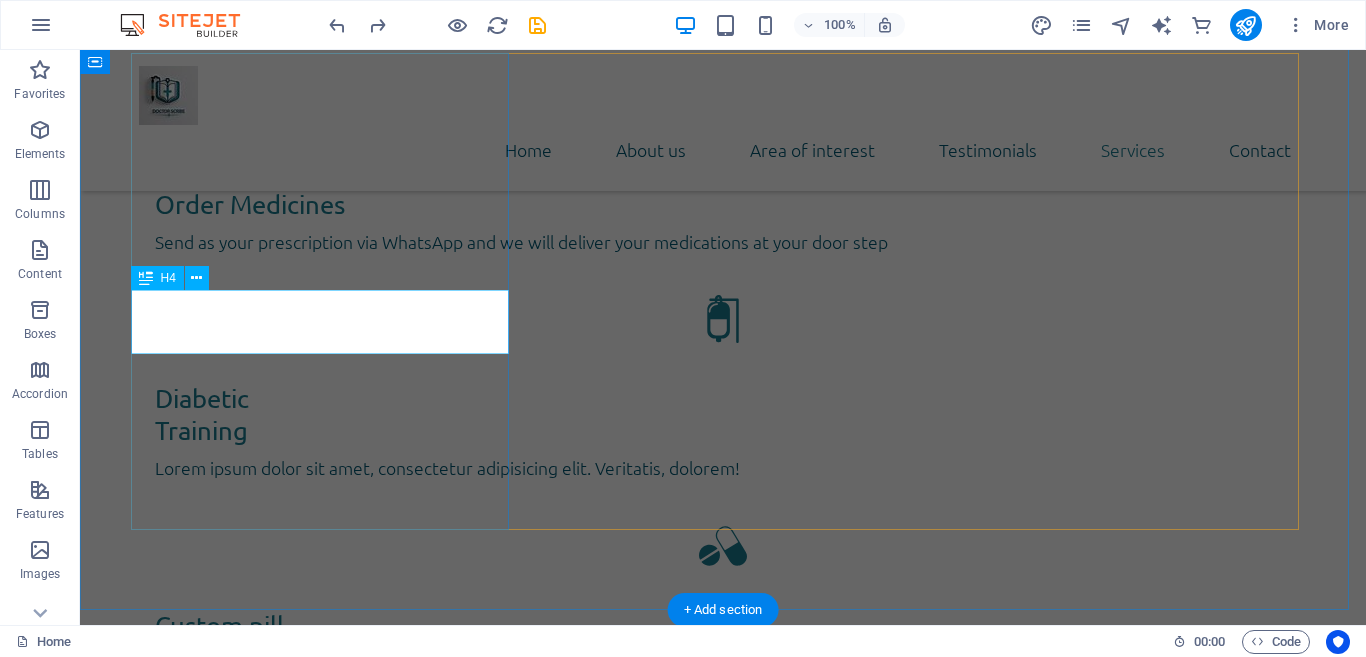 click on "LabDecode" at bounding box center [723, 3052] 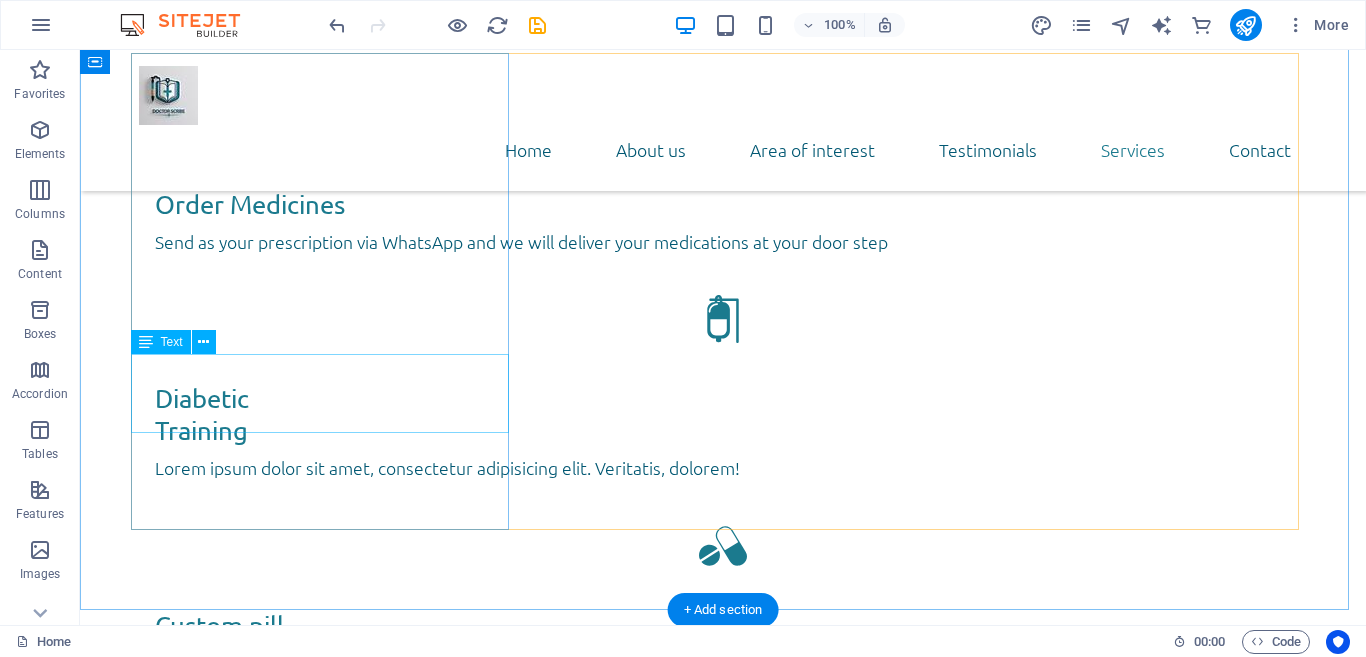 click on "Get a doctor reviewed, easily understandable summary of your blood test." at bounding box center [723, 3097] 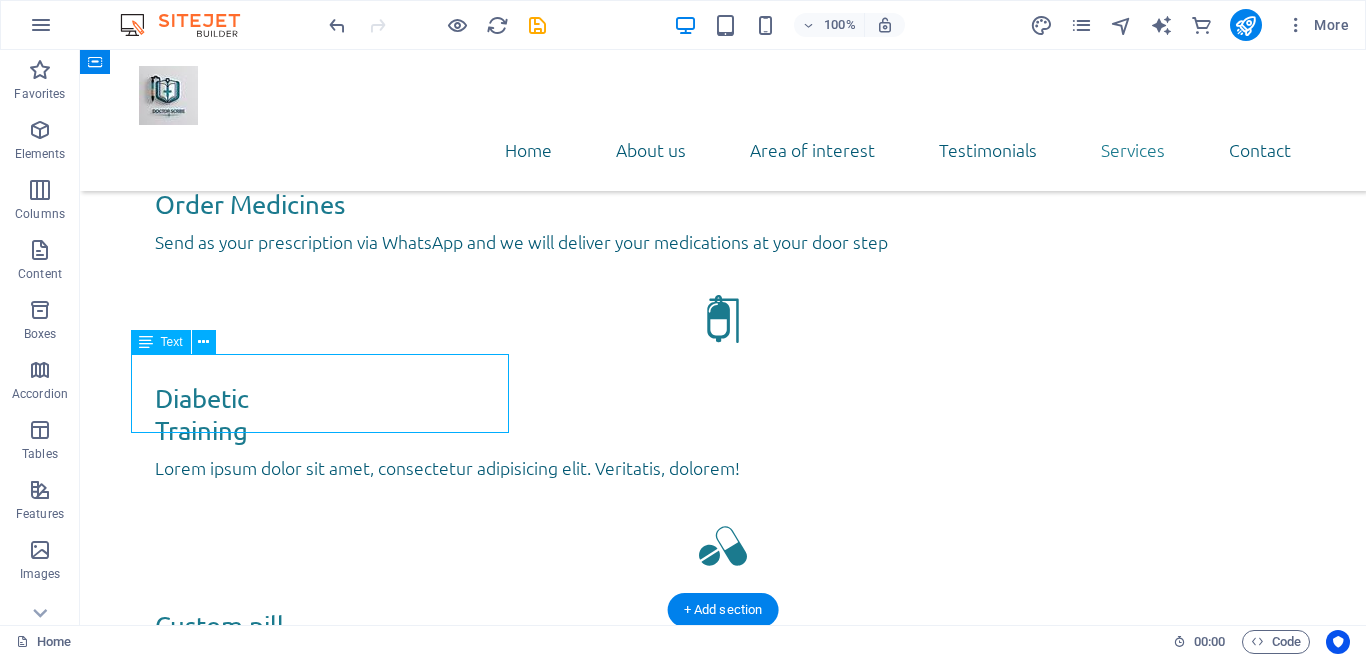 click on "Get a doctor reviewed, easily understandable summary of your blood test." at bounding box center [723, 3097] 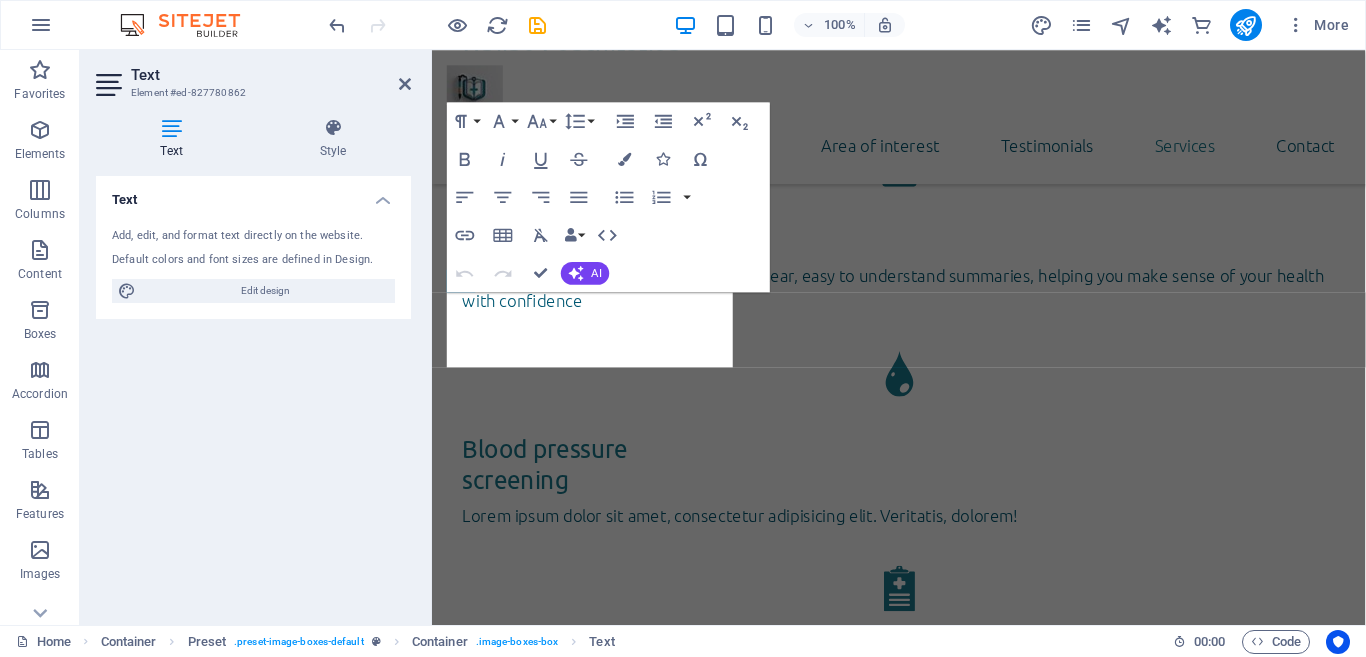 scroll, scrollTop: 4873, scrollLeft: 0, axis: vertical 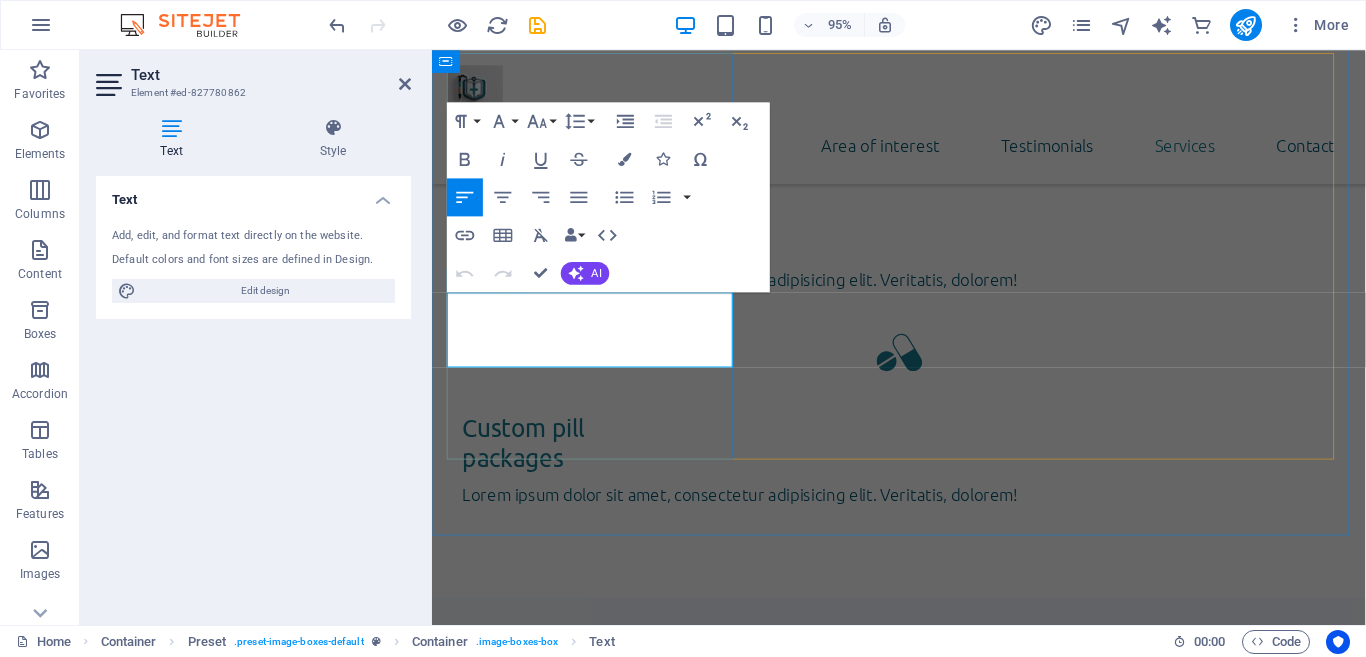 click on "Get a doctor reviewed, easily understandable summary of your blood test." at bounding box center [923, 2783] 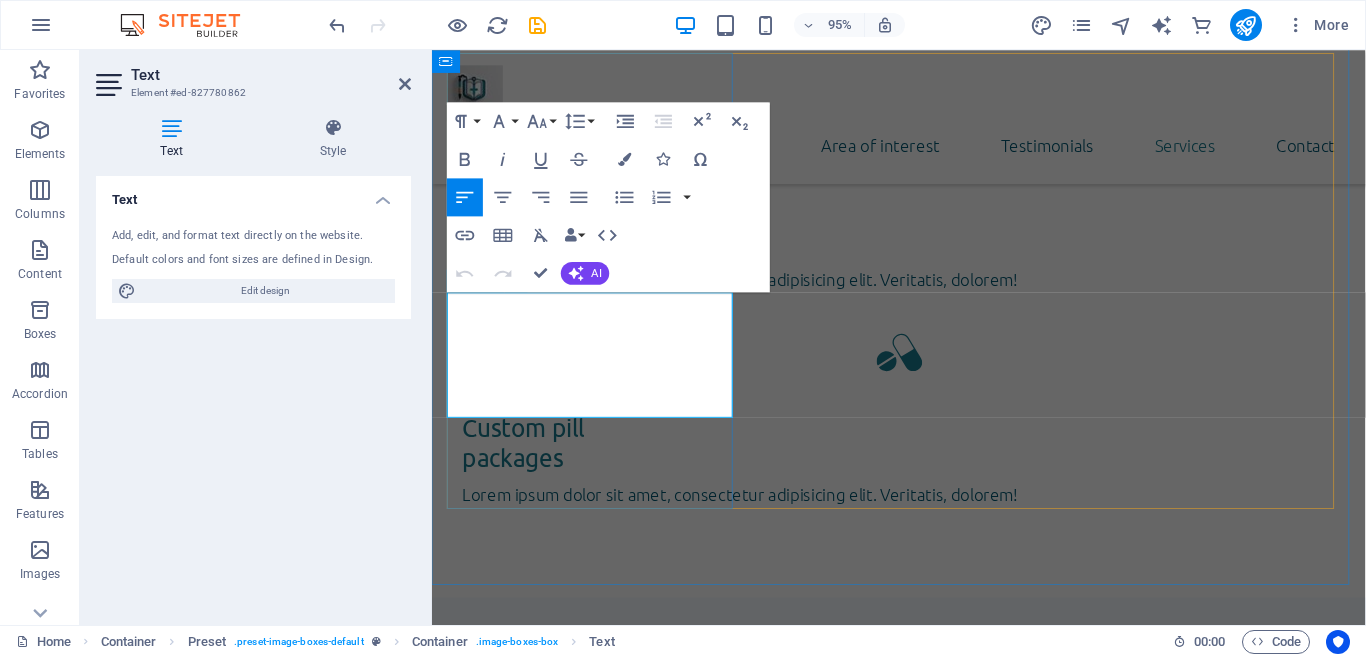 click at bounding box center (923, 2783) 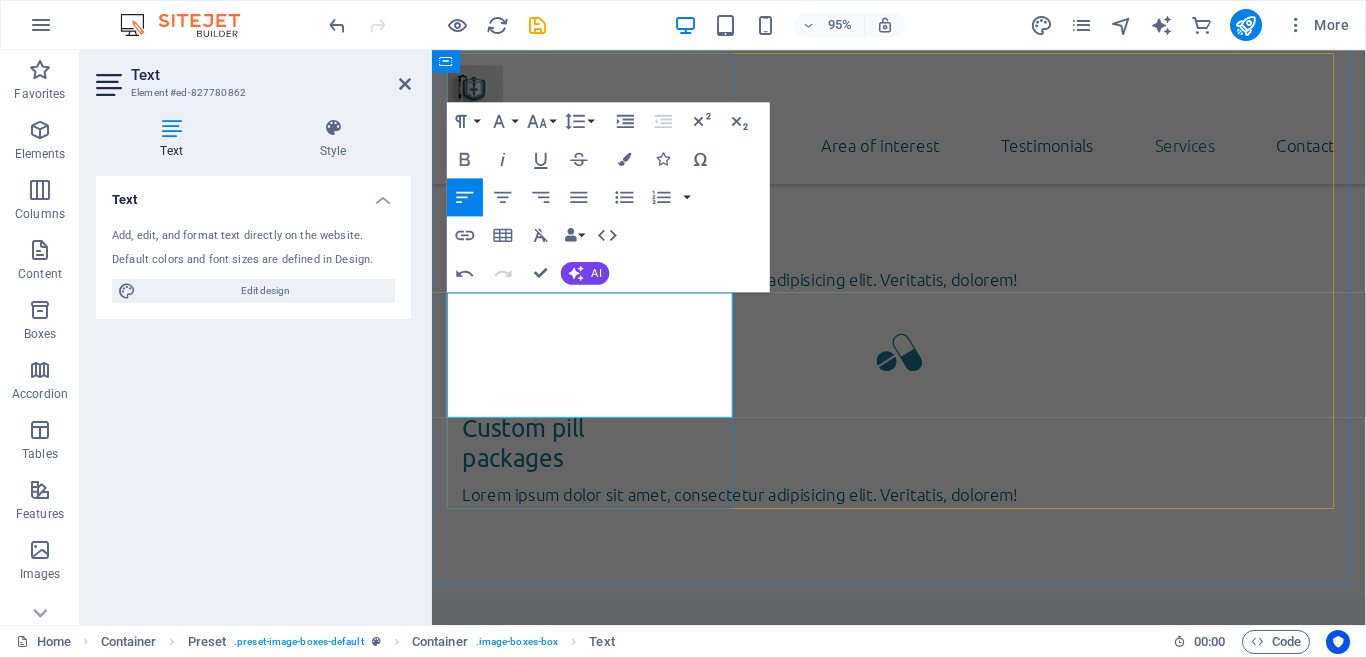 type 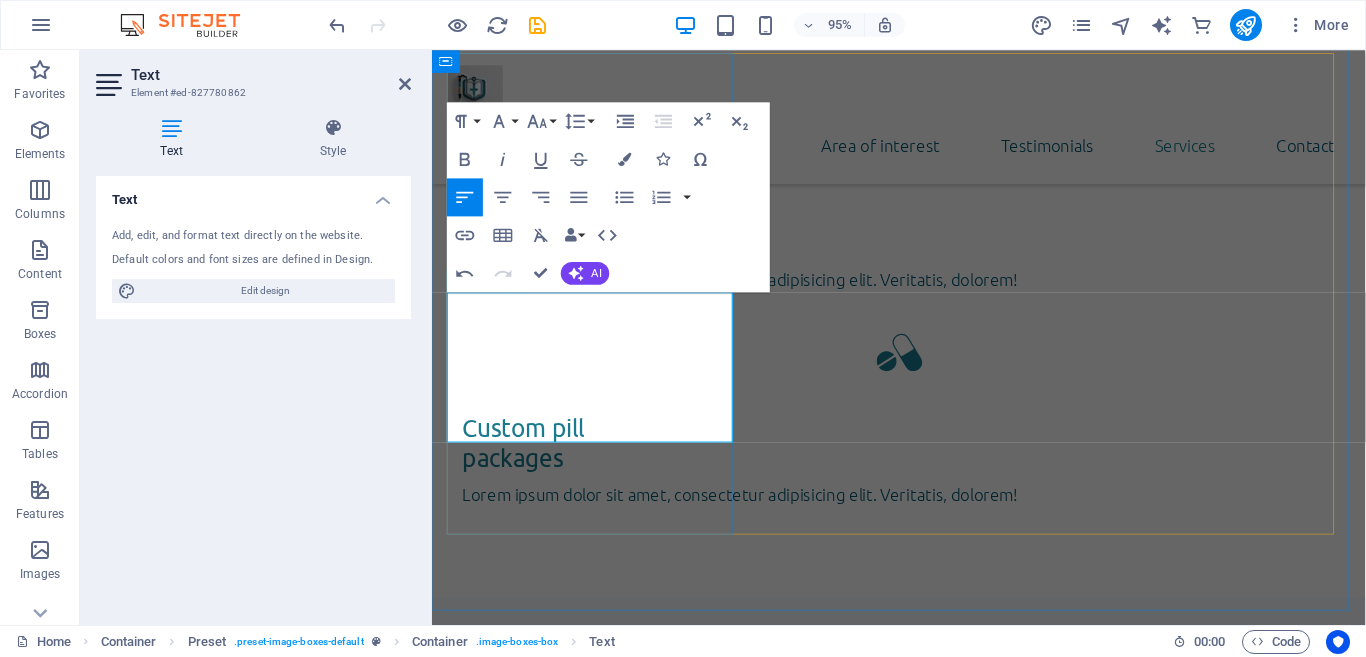 click on "Confused by your blood test report" at bounding box center [923, 2783] 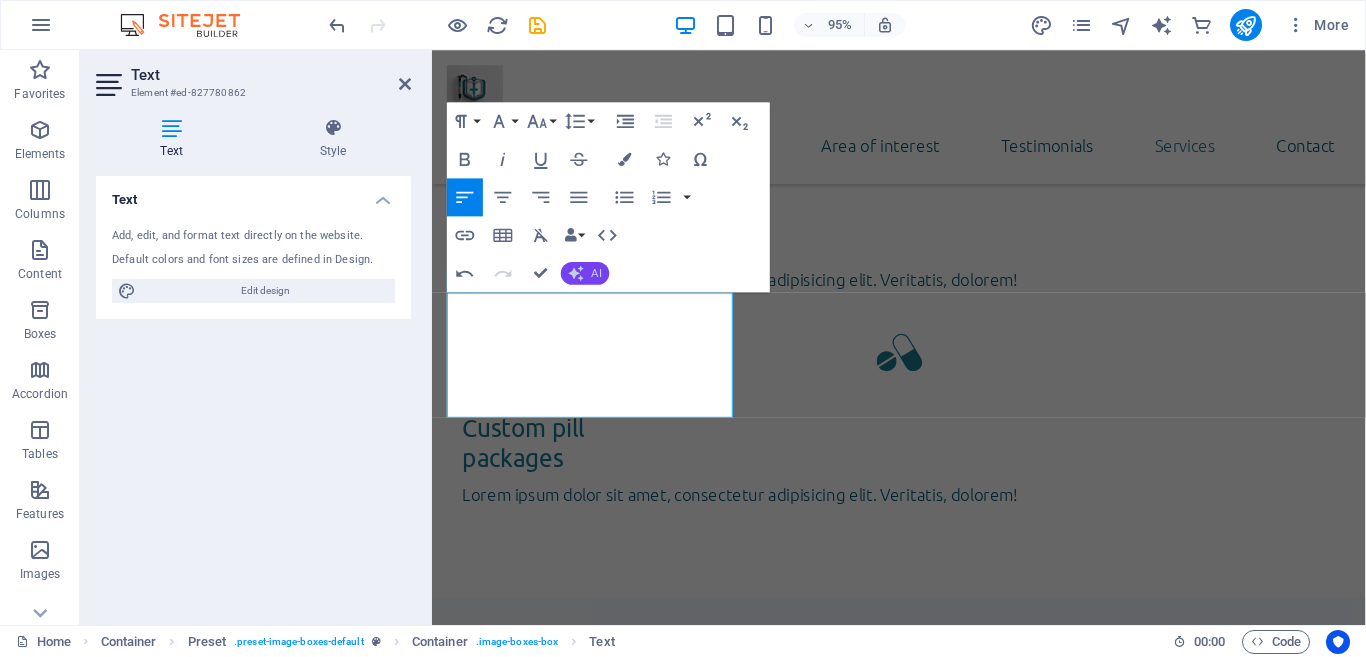 click on "AI" at bounding box center (585, 273) 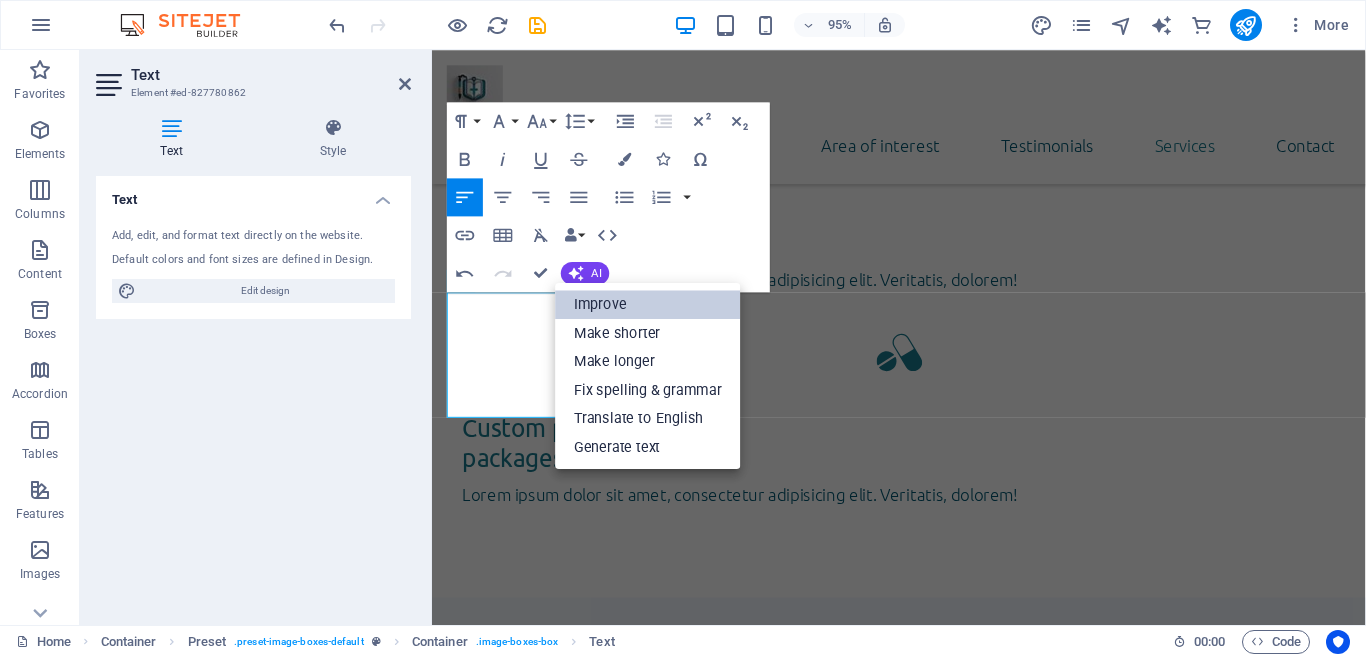 click on "Improve" at bounding box center [648, 304] 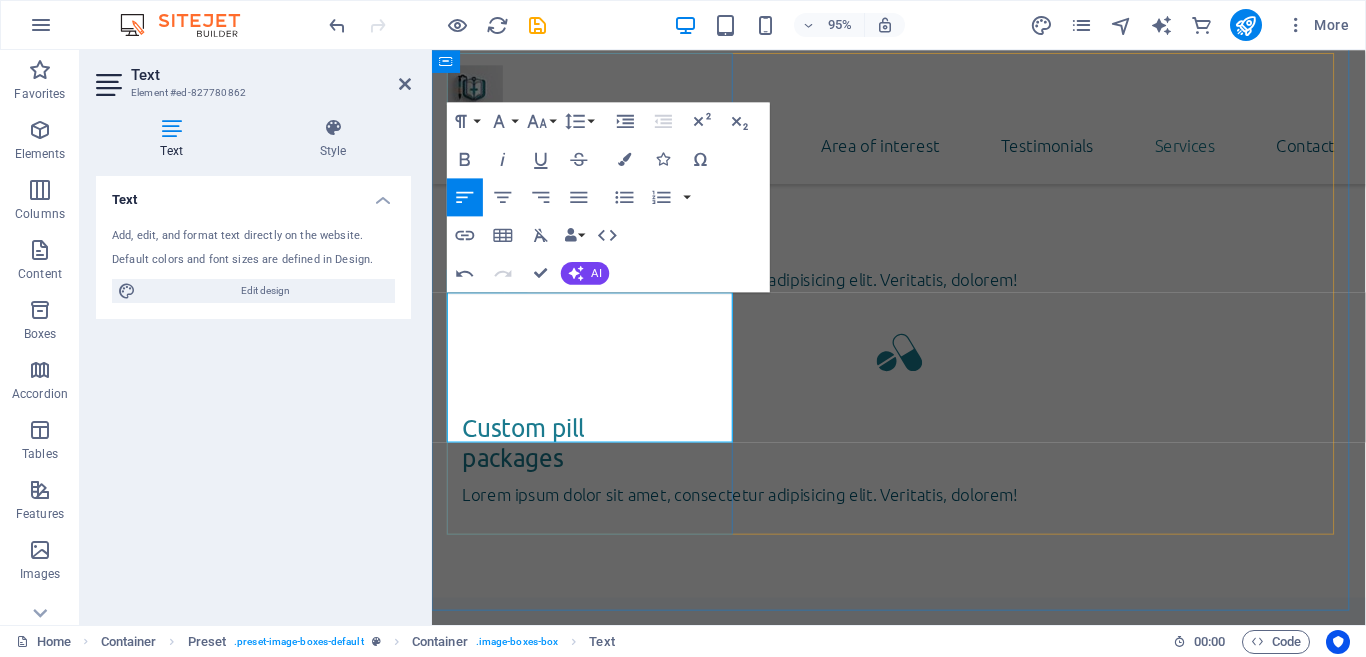 click on "Confused by your blood test report? Receive a doctor-reviewed, easy-to-understand summary of your blood test results." at bounding box center (923, 2809) 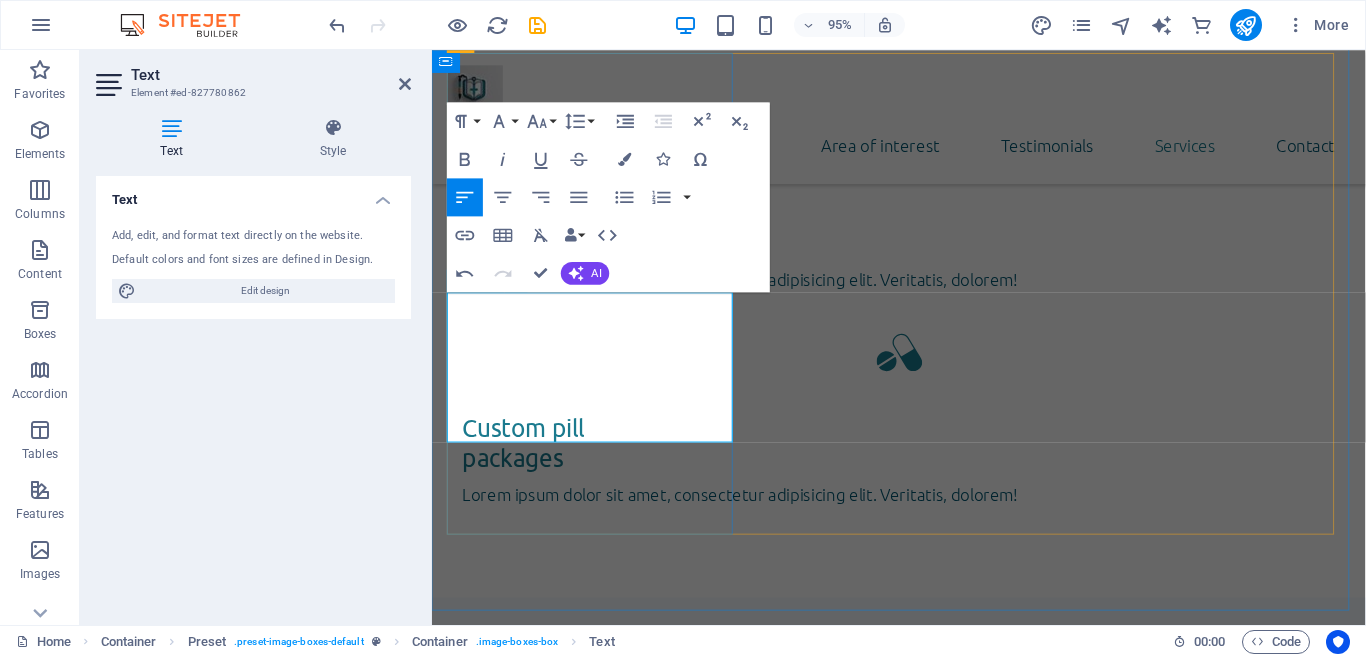 click on "Confused by your blood test report?  Receive a doctor  reviewed, easy-to-understand summary of your blood test results." at bounding box center [923, 2809] 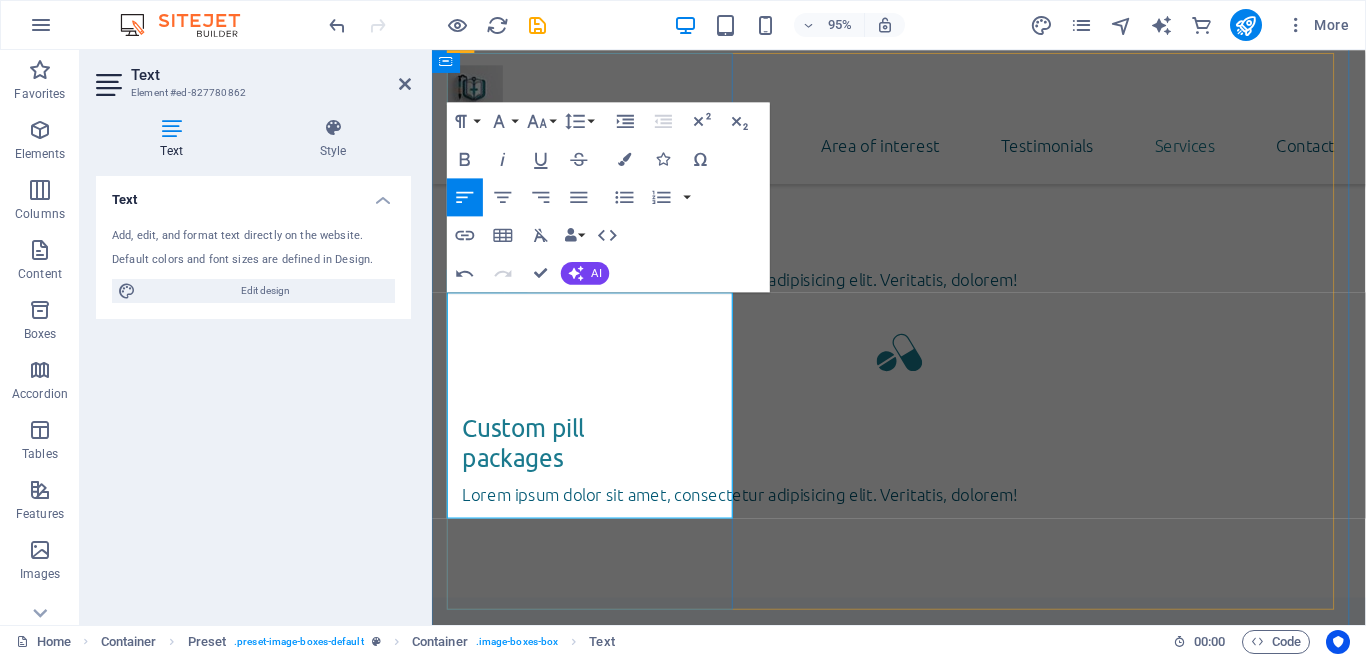 drag, startPoint x: 634, startPoint y: 499, endPoint x: 484, endPoint y: 474, distance: 152.06906 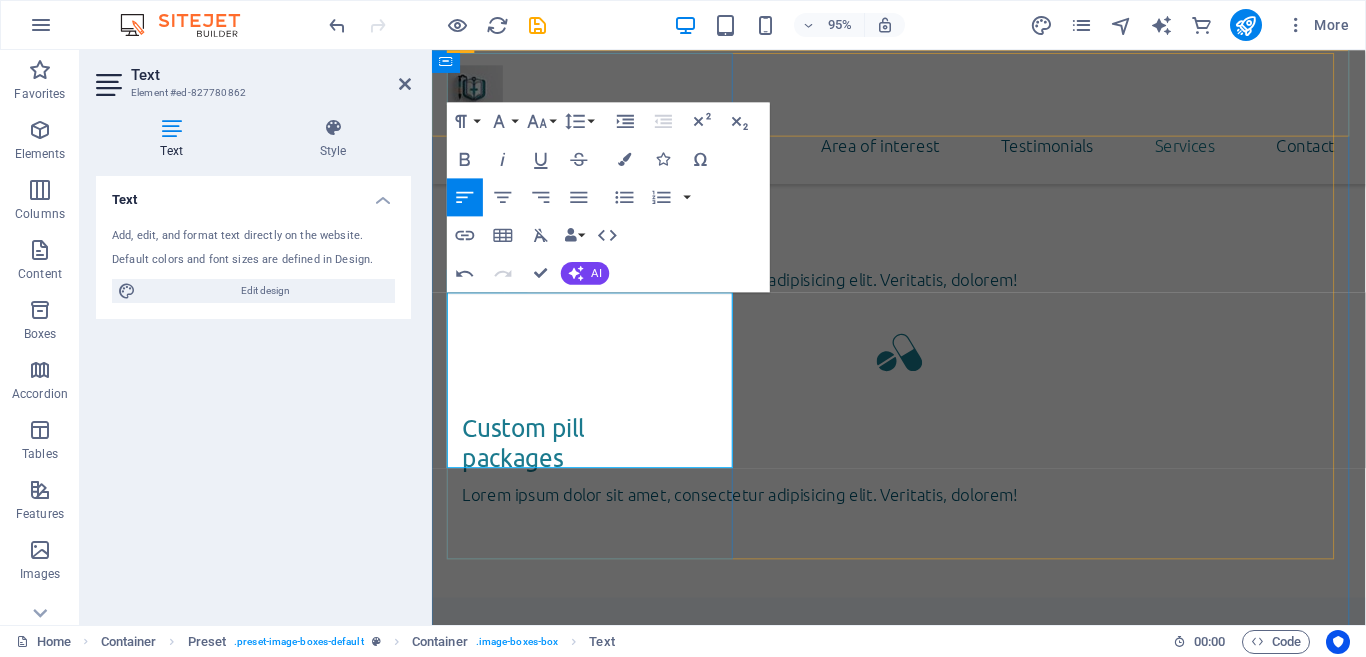 drag, startPoint x: 638, startPoint y: 465, endPoint x: 674, endPoint y: 416, distance: 60.80296 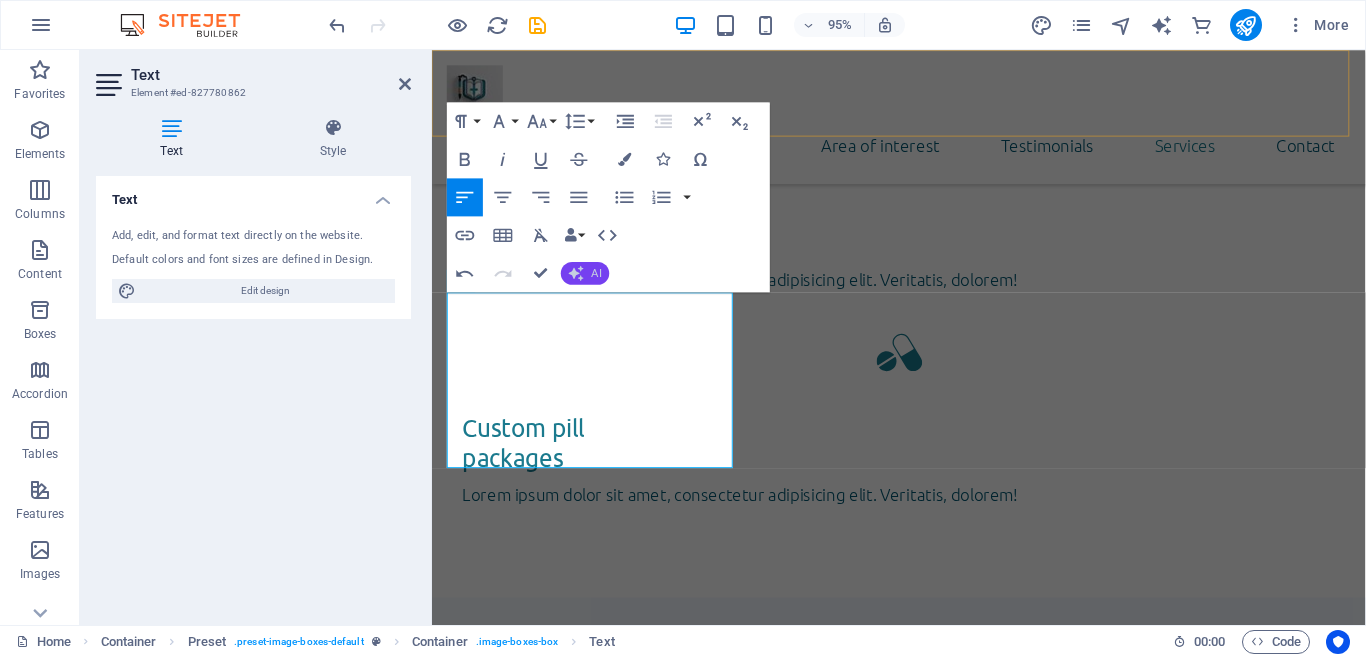 click on "AI" at bounding box center (585, 273) 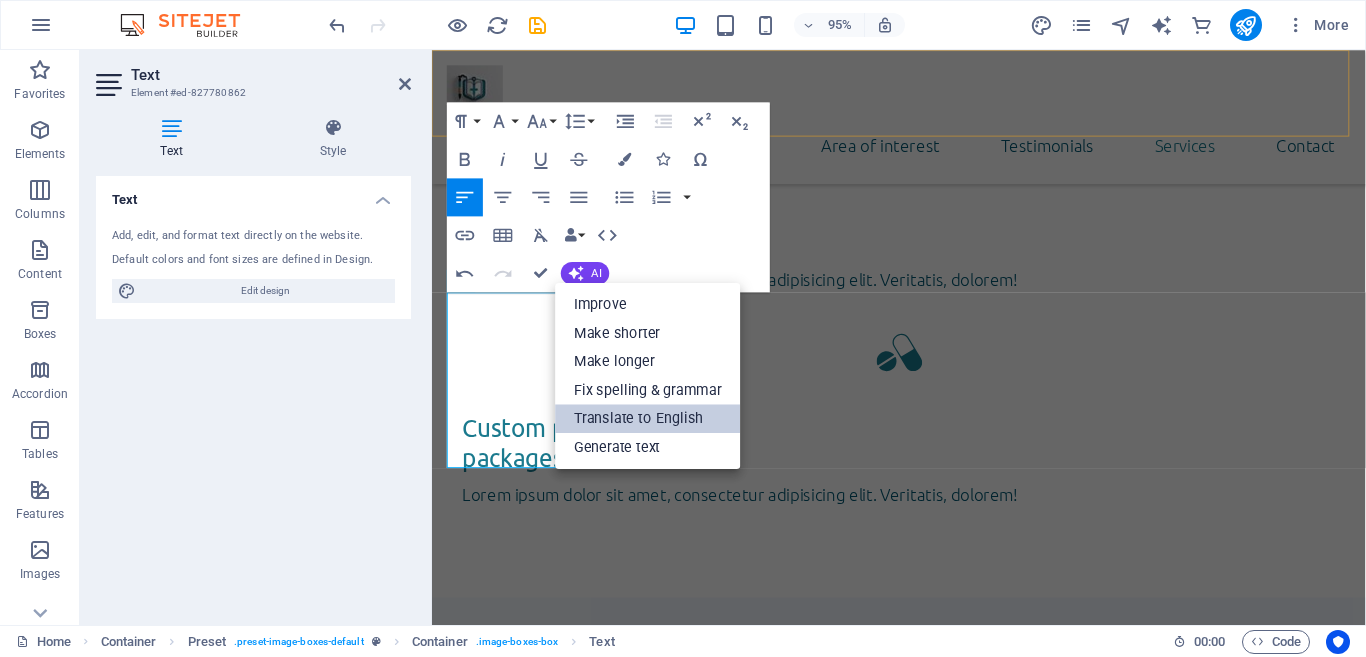 click on "Translate to English" at bounding box center [648, 418] 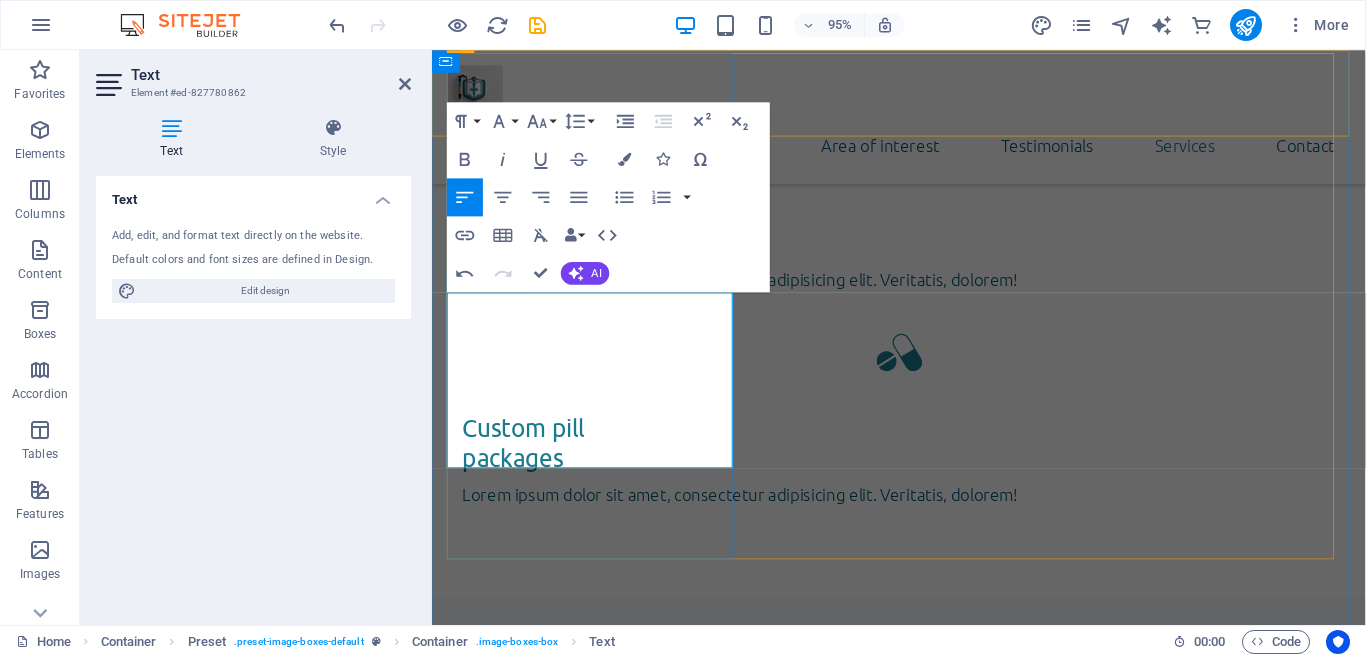 click on "Confused by your blood test or scan report? Our expert medical team will interpret your report and provide a clear, easy-to-understand summary, completely free of cost." at bounding box center (923, 2796) 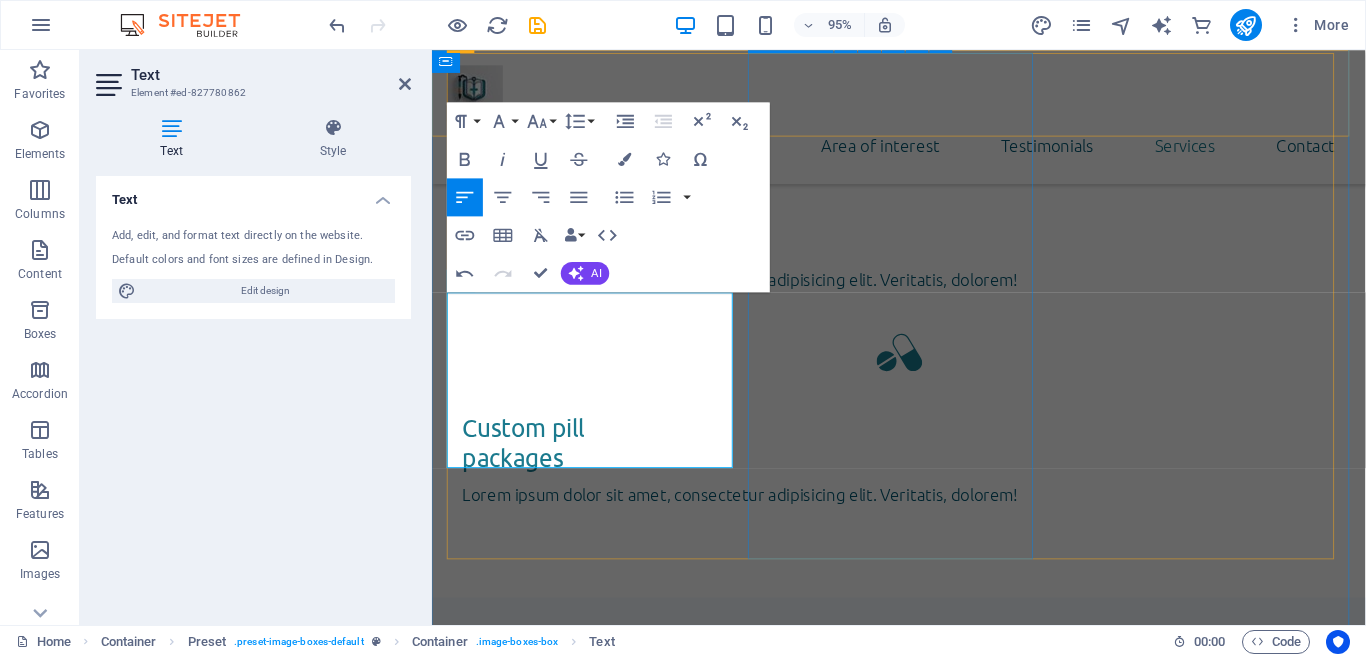 click on "Lorum ipsum Lorem ipsum dolor sit amet, consectetur adipisicing elit. Veritatis, dolorem!   Open Article" at bounding box center [923, 3345] 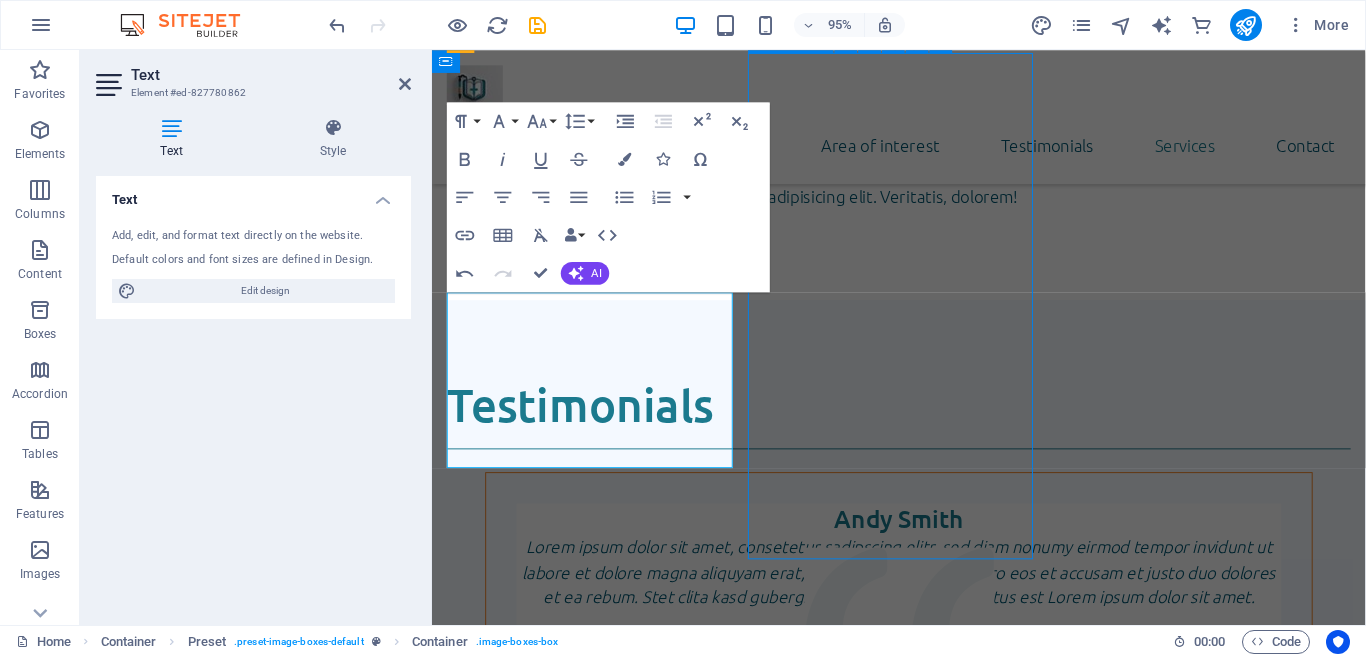 scroll, scrollTop: 4203, scrollLeft: 0, axis: vertical 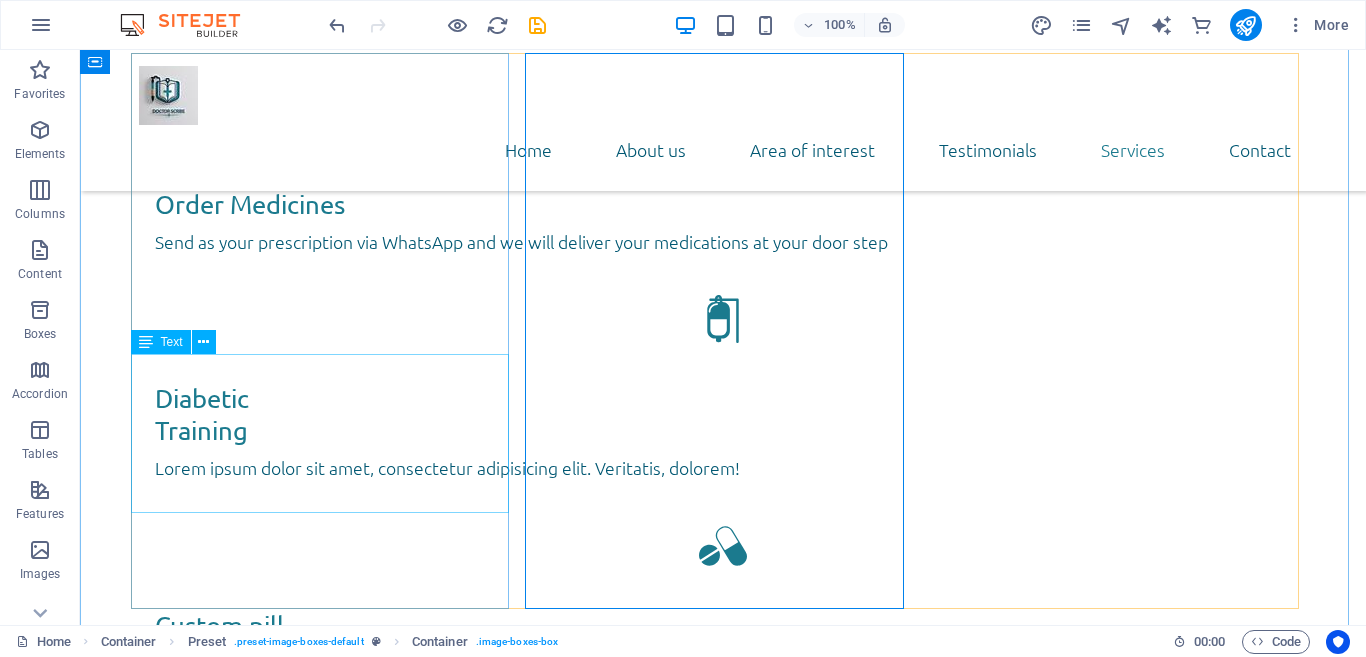 click on "Confused by your blood test or scan report? Our expert medical team will interpret your report and provide a clear, easy to understand summary, completely free of cost." at bounding box center [723, 3110] 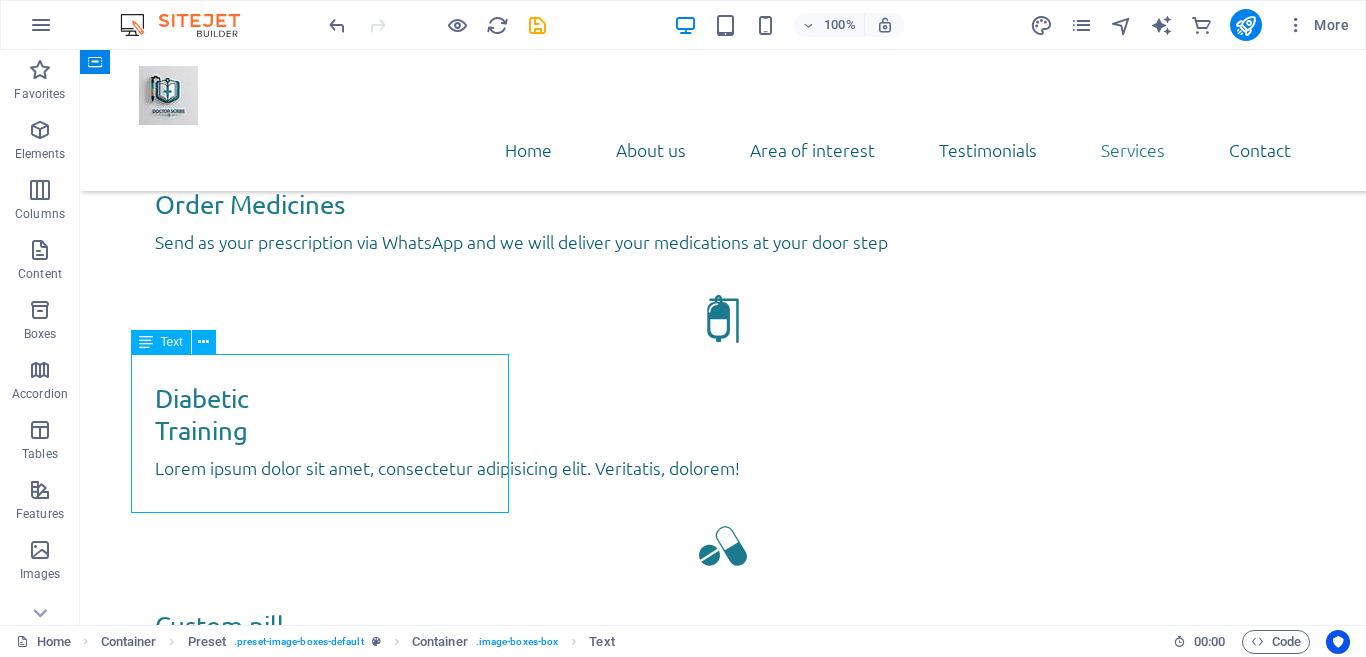 click on "Confused by your blood test or scan report? Our expert medical team will interpret your report and provide a clear, easy to understand summary, completely free of cost." at bounding box center [723, 3110] 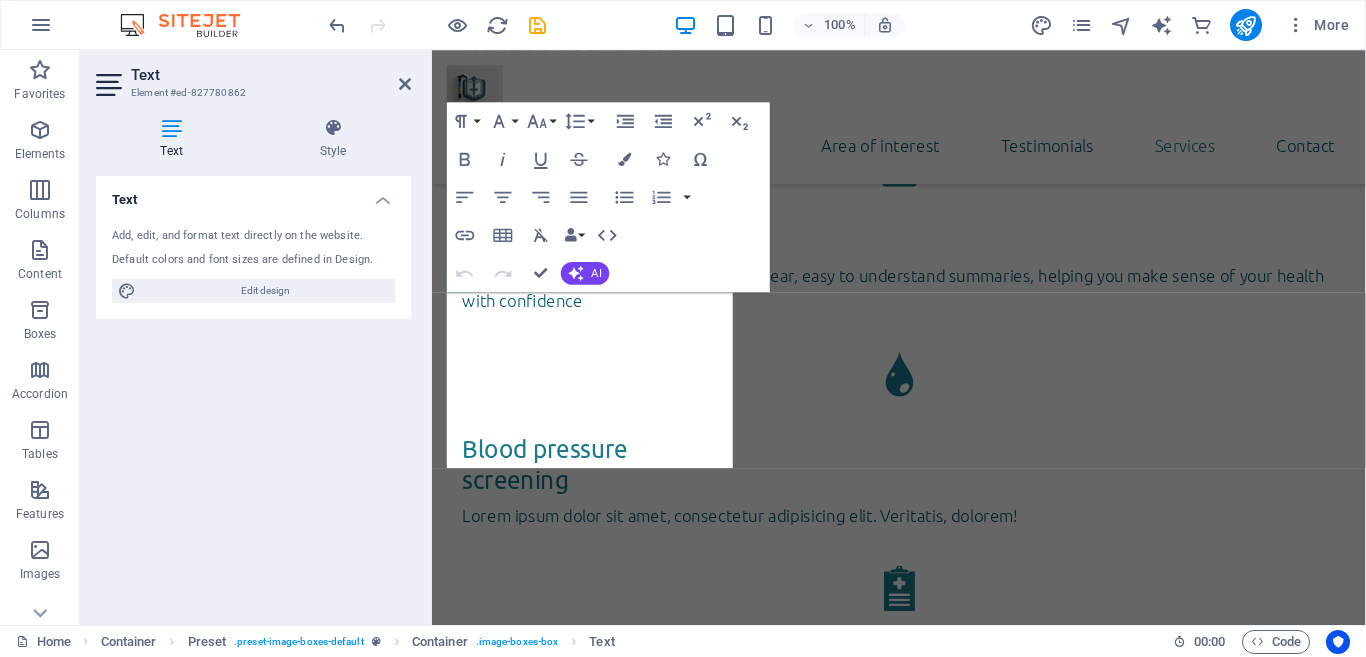 scroll, scrollTop: 4873, scrollLeft: 0, axis: vertical 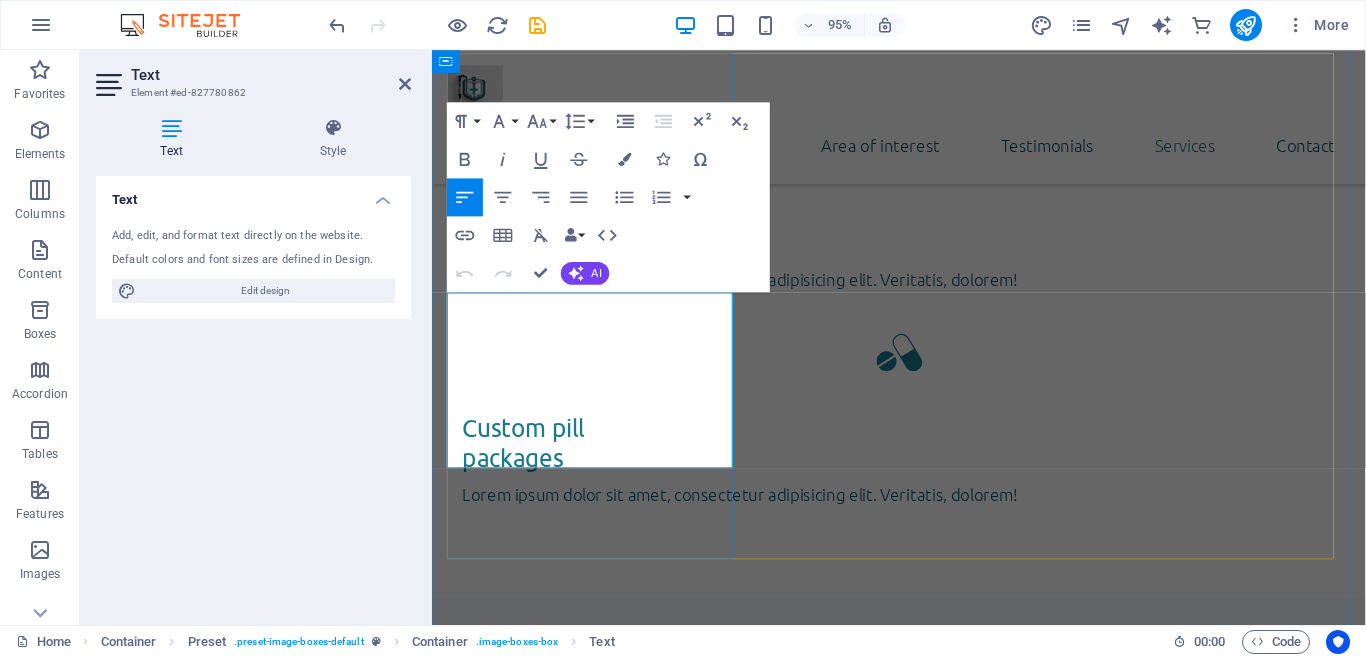 drag, startPoint x: 485, startPoint y: 324, endPoint x: 634, endPoint y: 409, distance: 171.54008 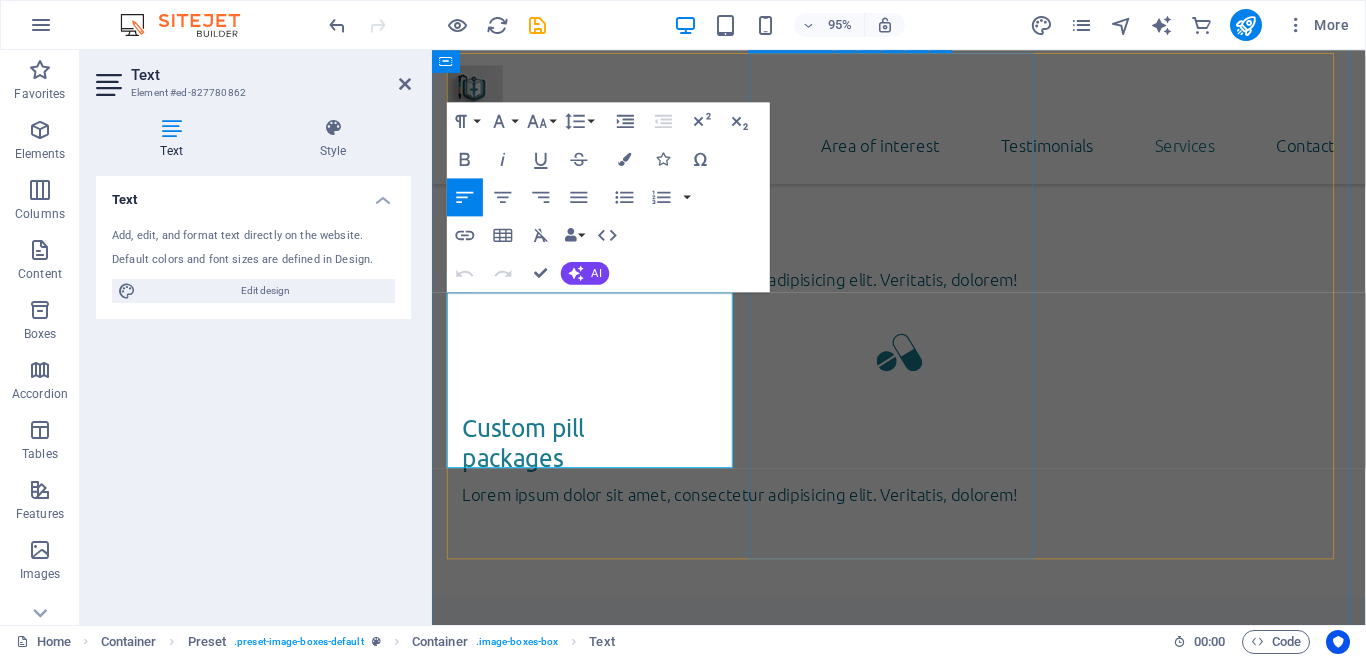 click on "Services LabDecode Confused by your blood test or scan report? Our expert medical team will interpret your report and provide a clear, easy to understand summary, completely free of cost. send report Lorum ipsum Lorem ipsum dolor sit amet, consectetur adipisicing elit. Veritatis, dolorem! Open Article Lorum ipsum Lorem ipsum dolor sit amet, consectetur adipisicing elit. Veritatis, dolorem! Open Article" at bounding box center [923, 3256] 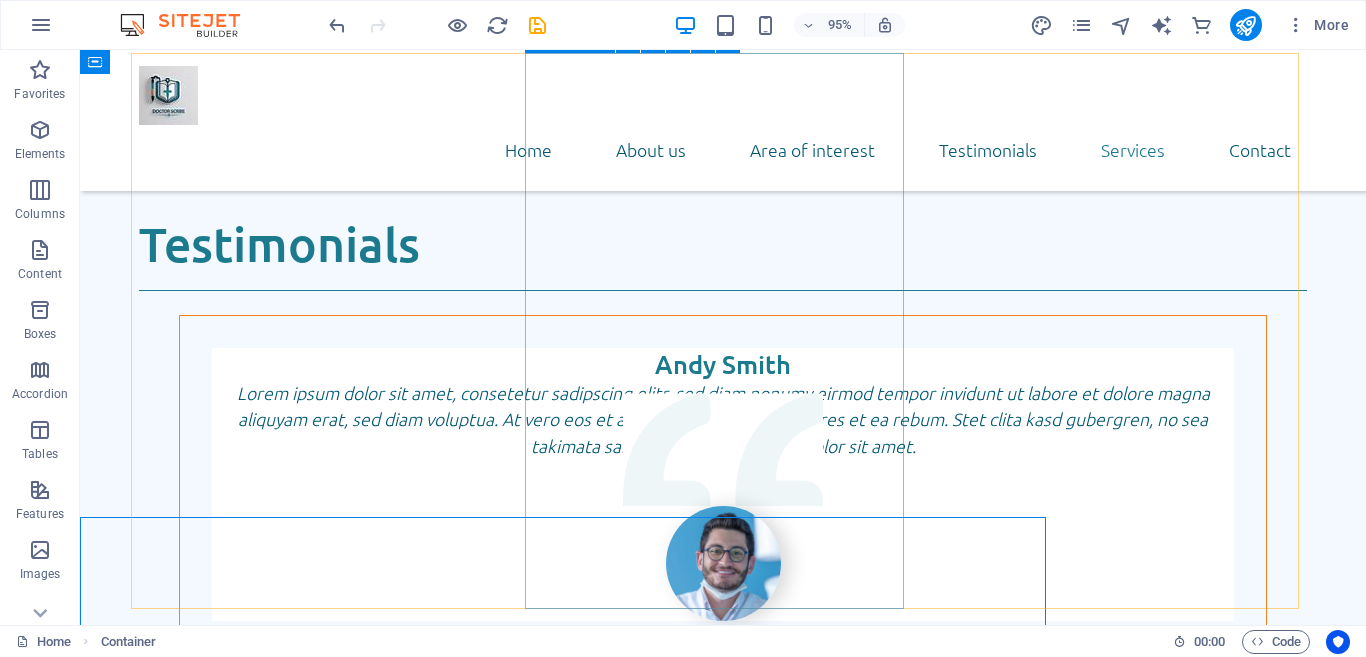 scroll, scrollTop: 4203, scrollLeft: 0, axis: vertical 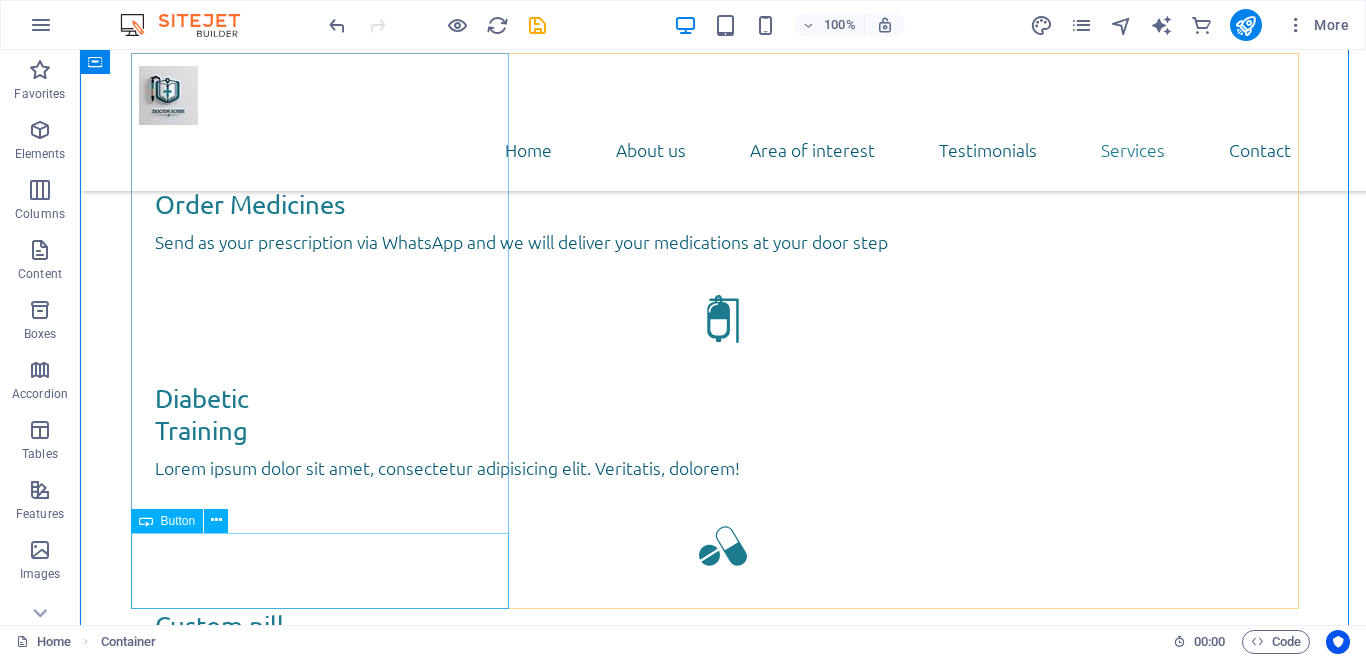 click on "send report" at bounding box center [723, 3195] 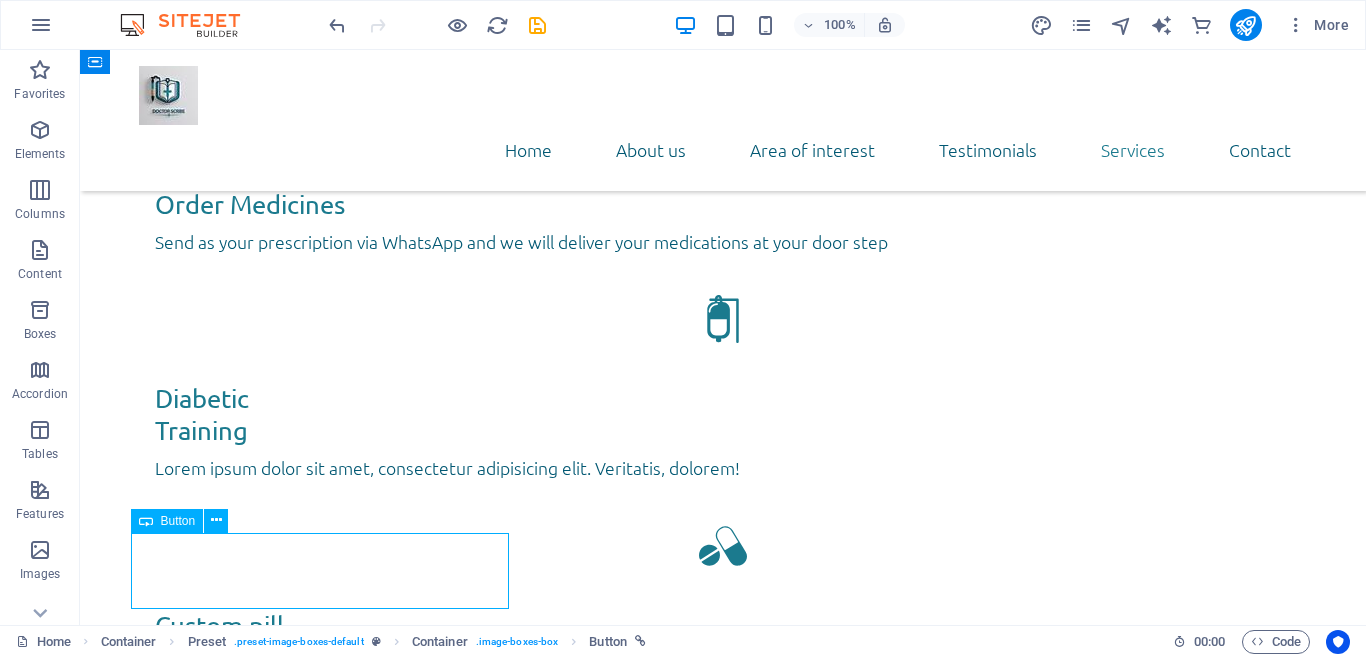 click on "send report" at bounding box center [723, 3195] 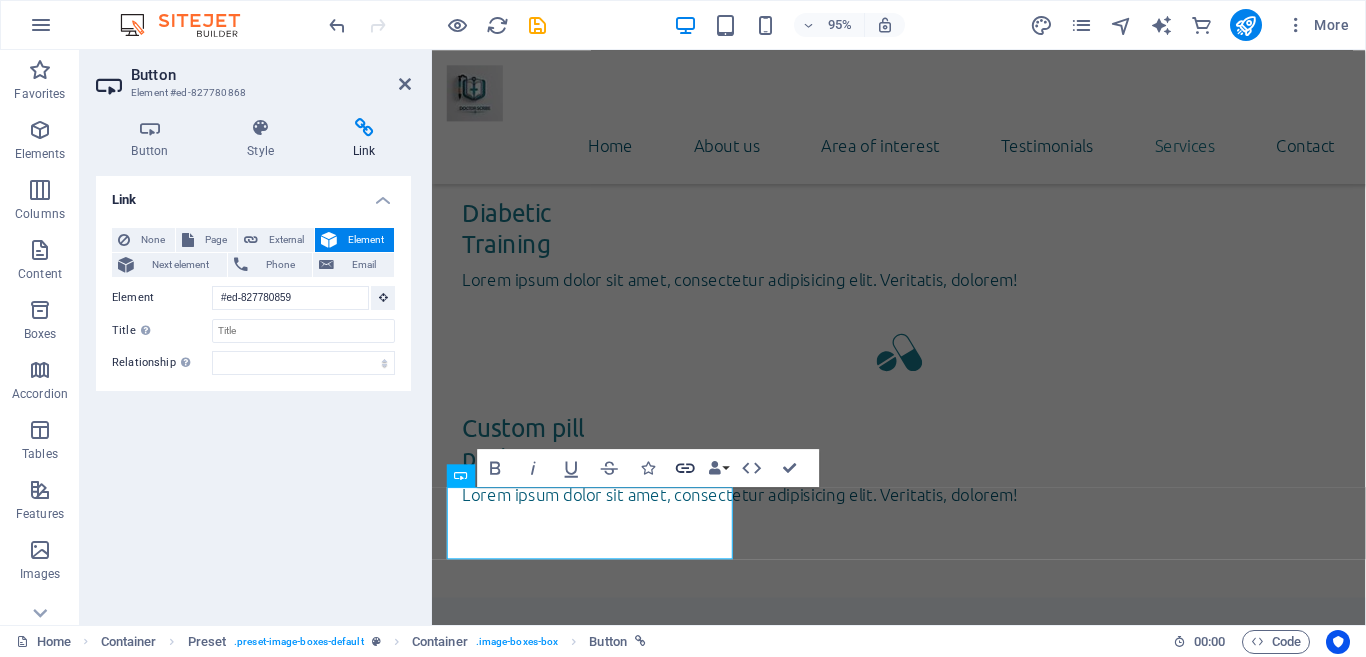 click 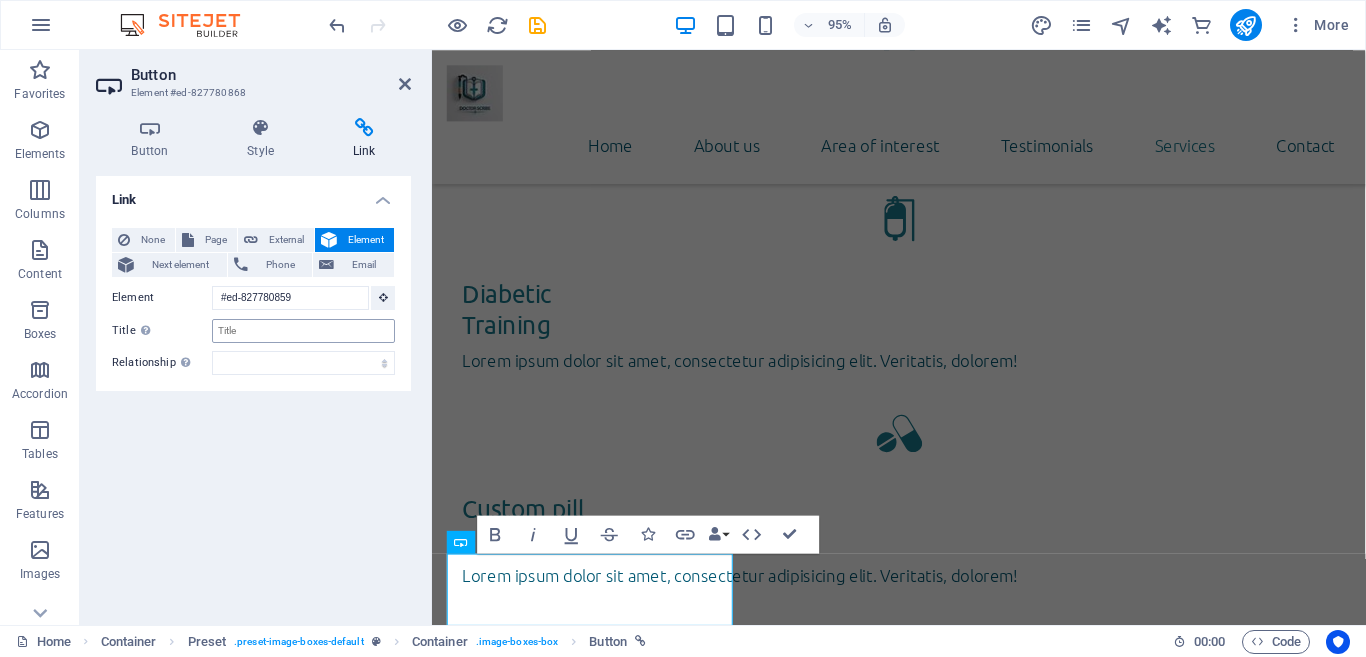 scroll, scrollTop: 4782, scrollLeft: 0, axis: vertical 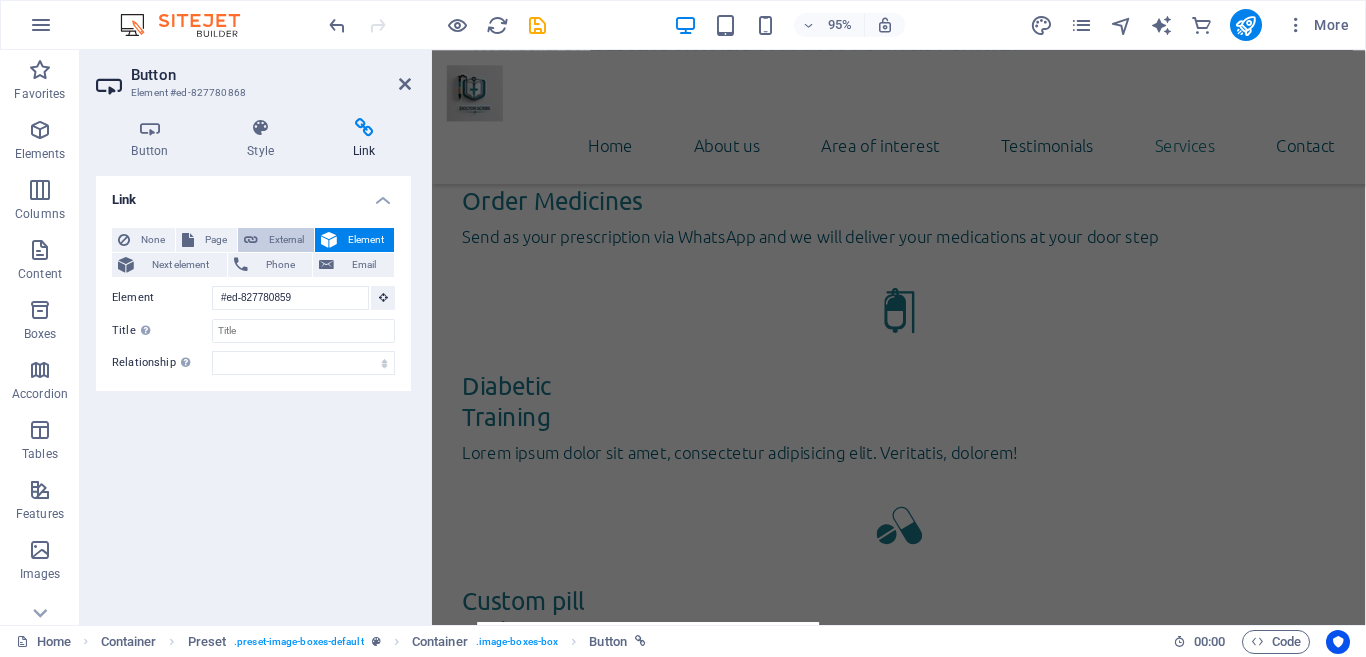 click on "External" at bounding box center [286, 240] 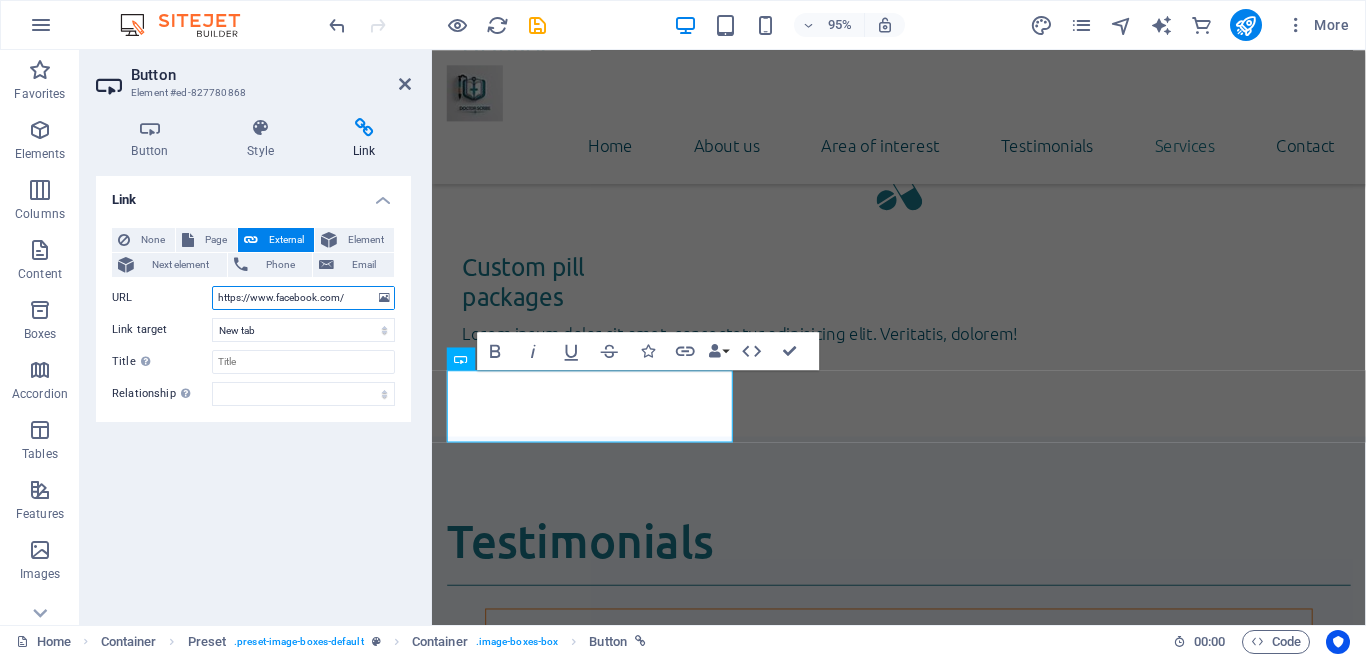 scroll, scrollTop: 5068, scrollLeft: 0, axis: vertical 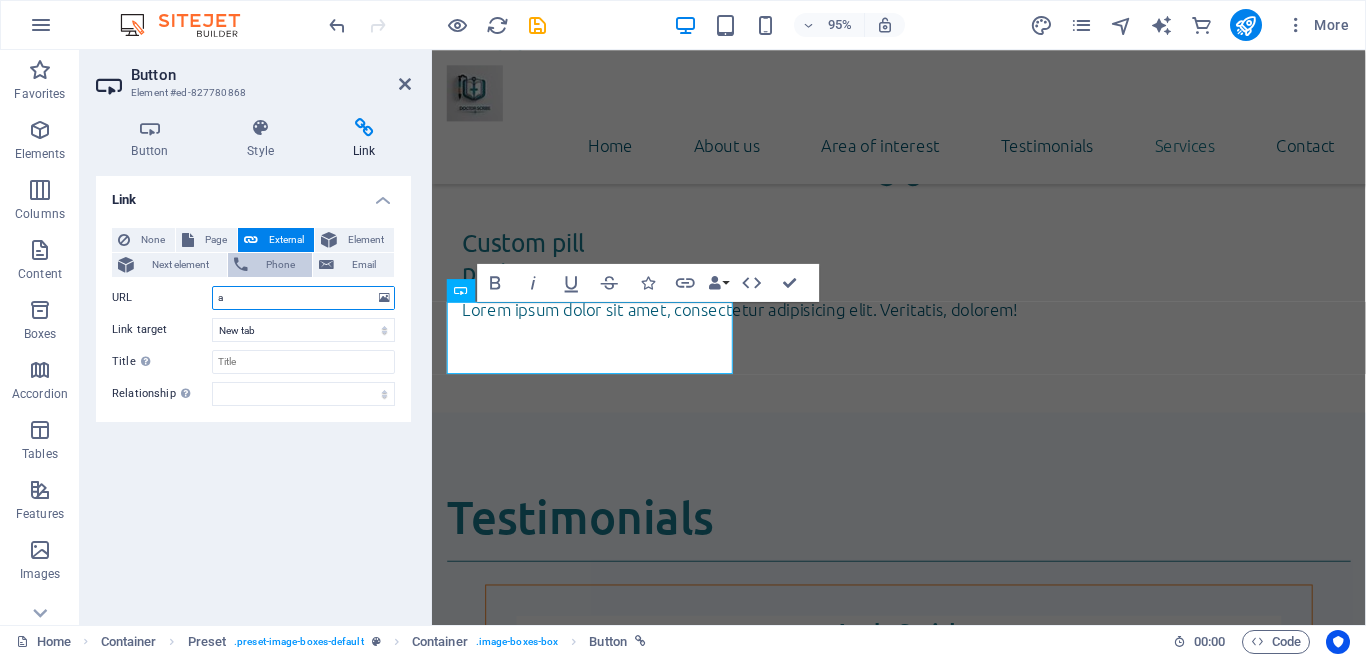 paste on "https://forms.gle/DaifUuYwwPb75WbJ9" 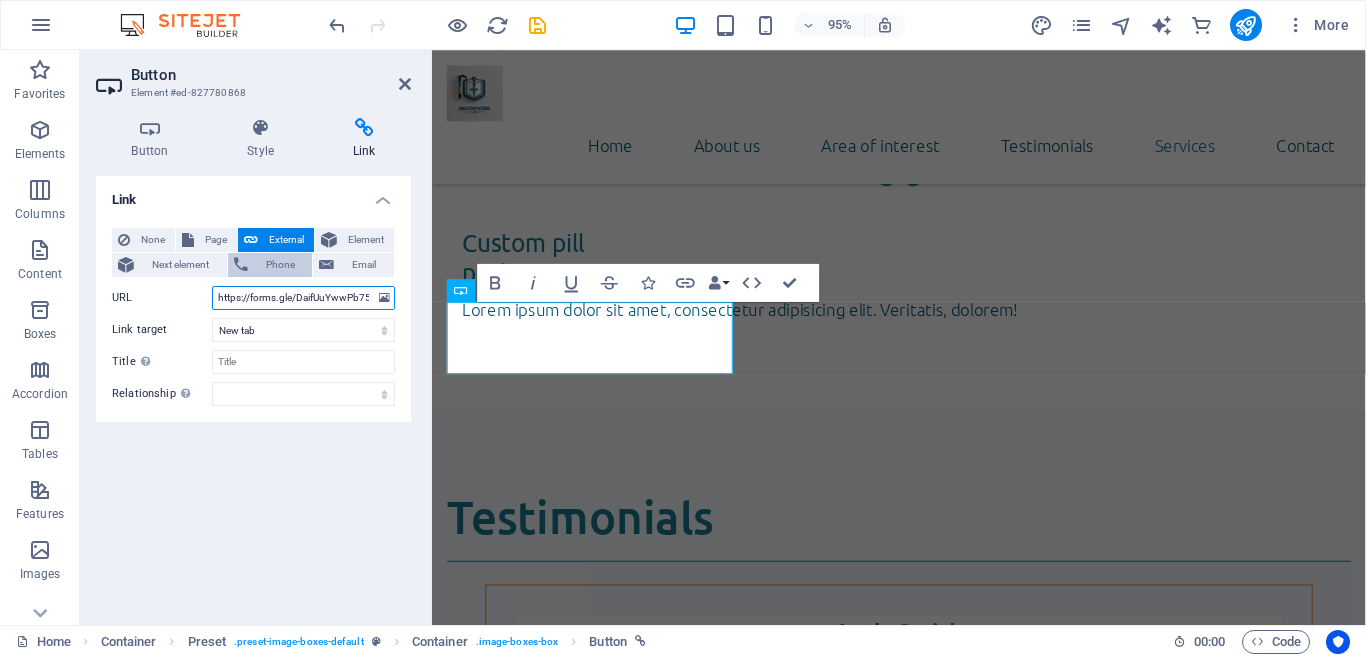 scroll, scrollTop: 0, scrollLeft: 33, axis: horizontal 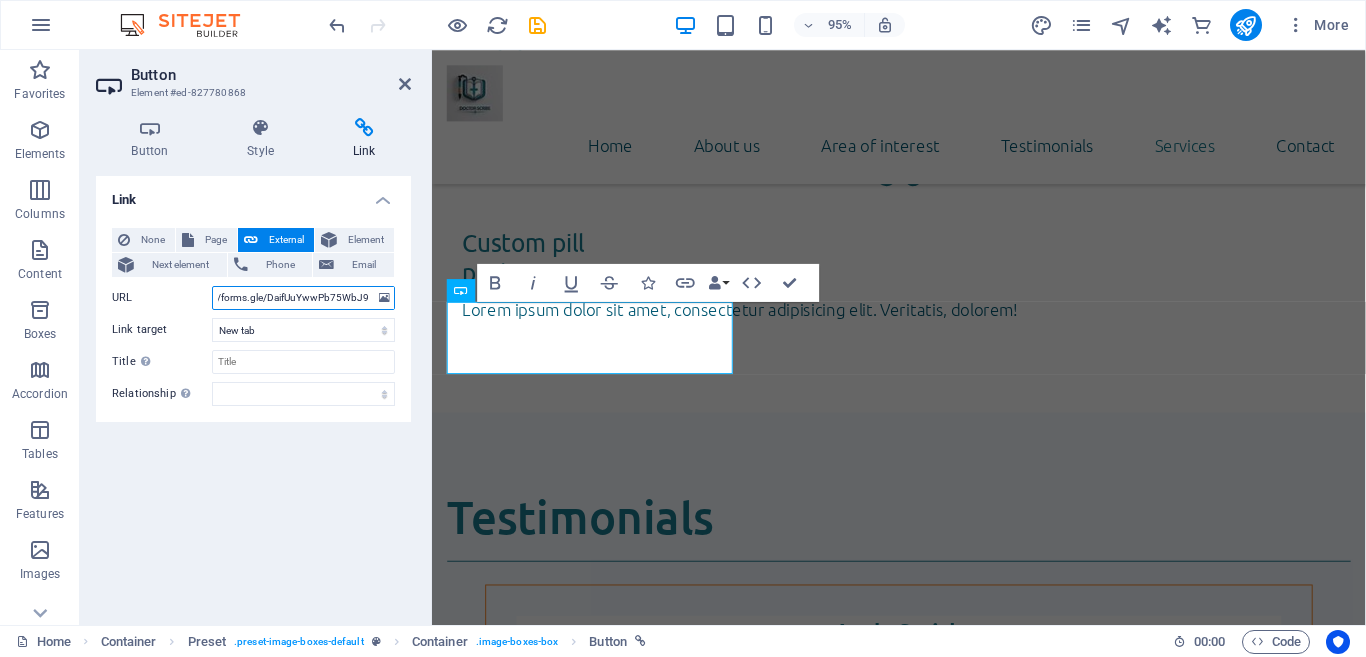type on "a" 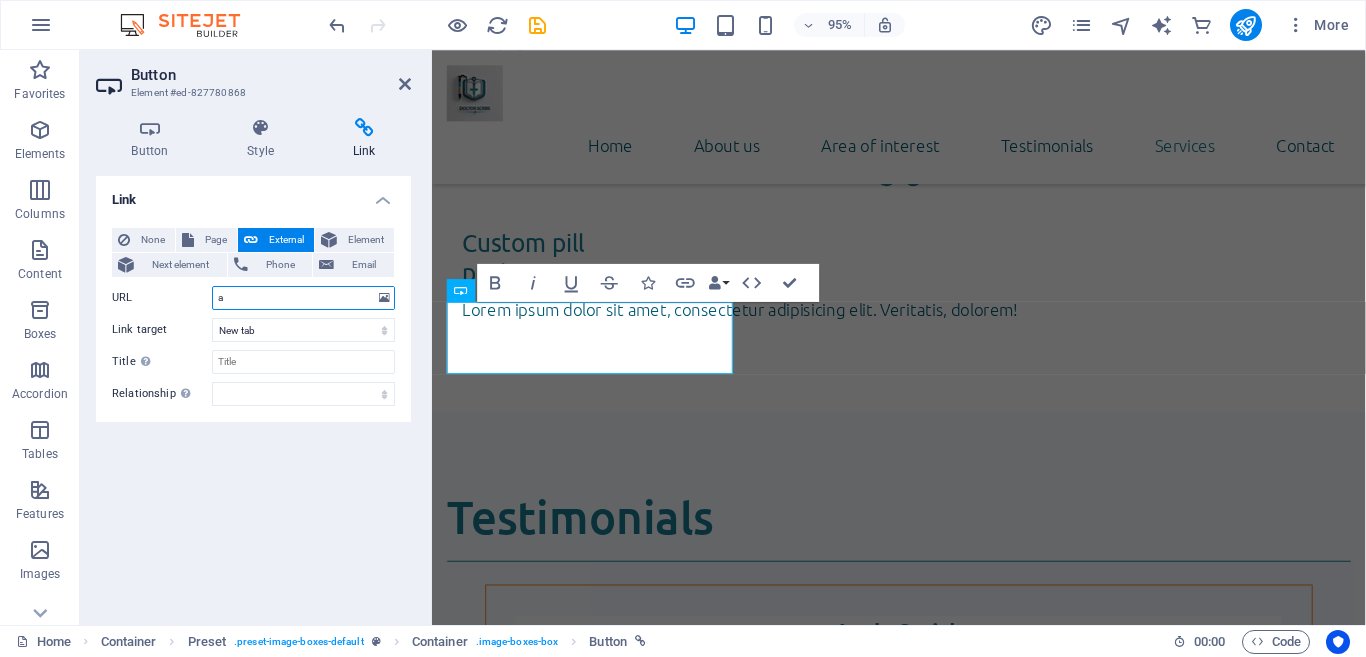 scroll, scrollTop: 0, scrollLeft: 0, axis: both 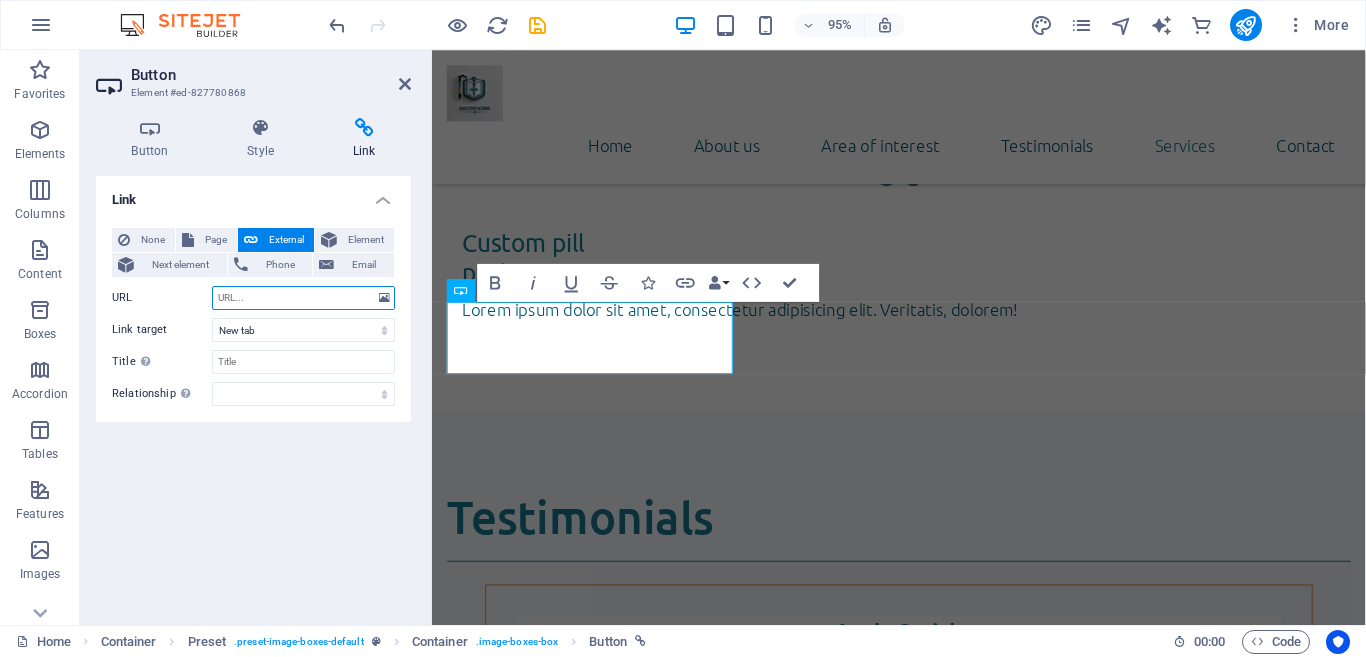 paste on "https://forms.gle/DaifUuYwwPb75WbJ9" 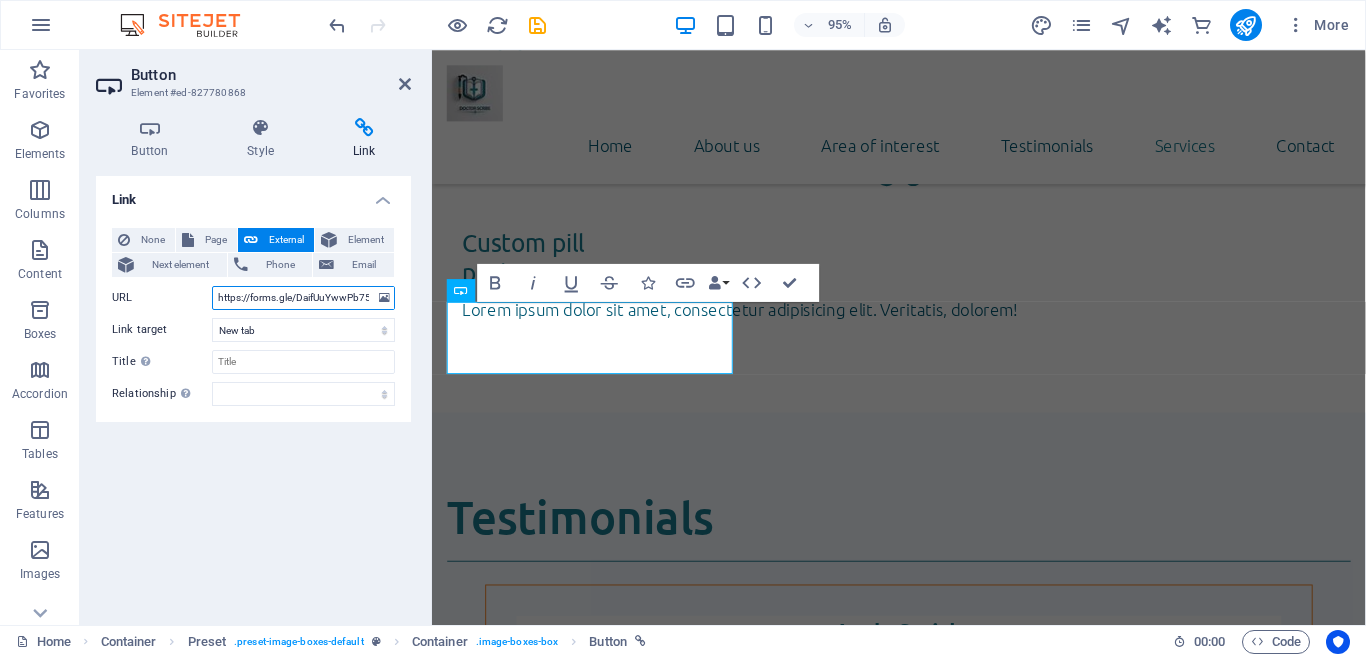 scroll, scrollTop: 0, scrollLeft: 28, axis: horizontal 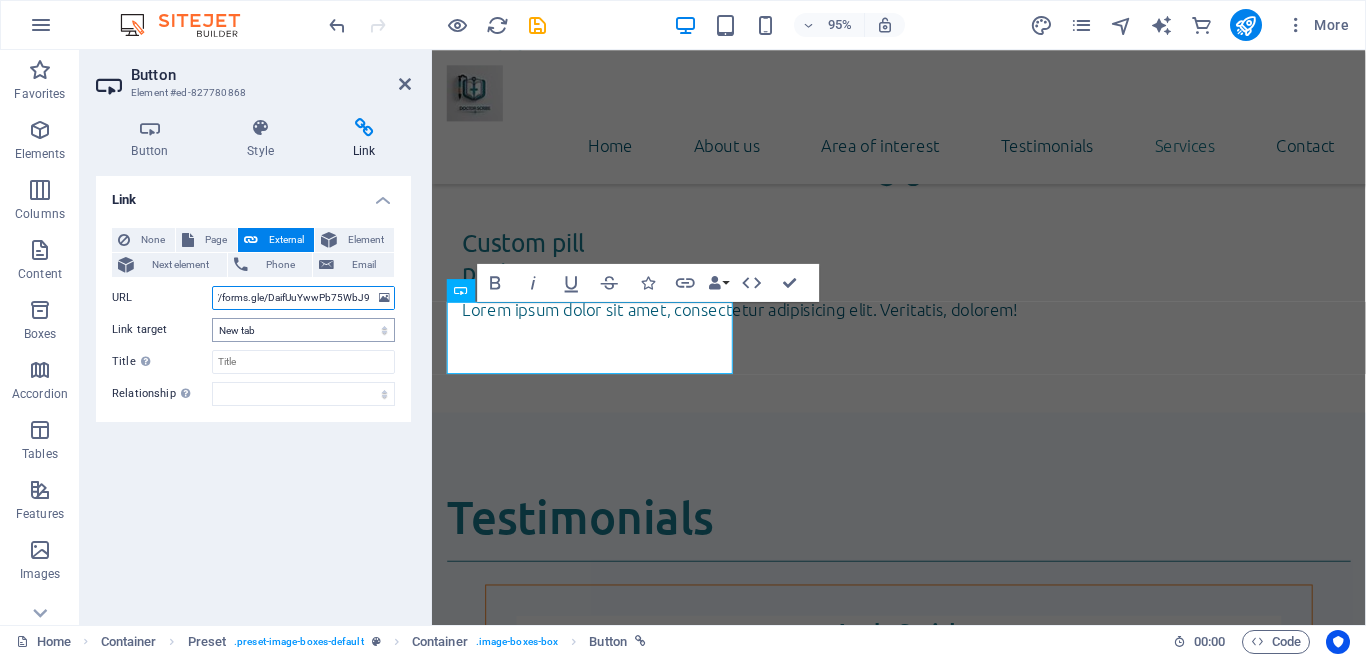 type on "https://forms.gle/DaifUuYwwPb75WbJ9" 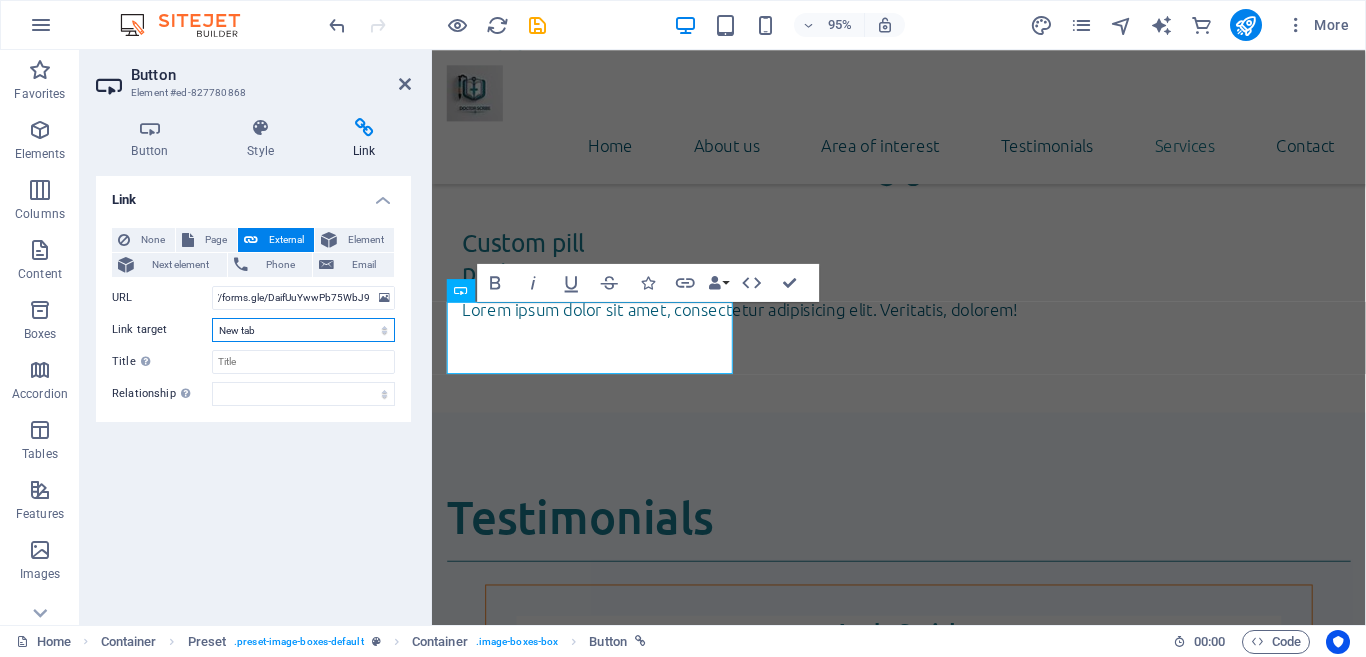 click on "New tab Same tab Overlay" at bounding box center (303, 330) 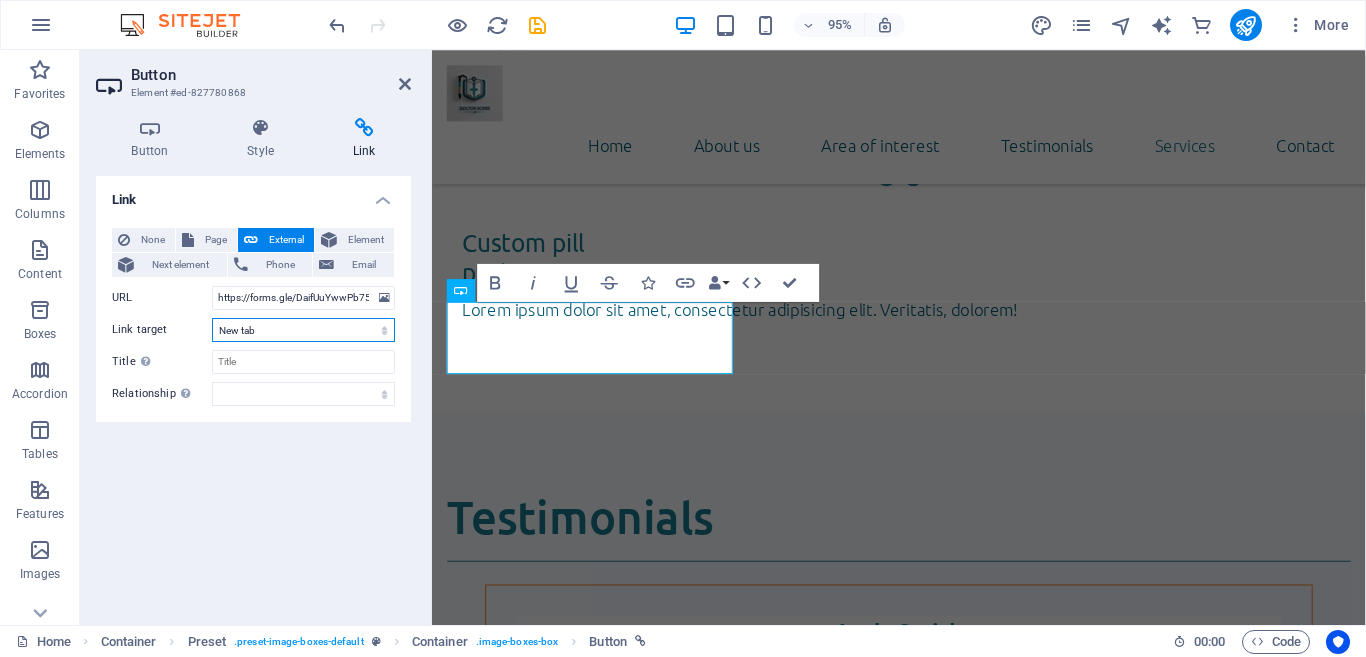 click on "New tab Same tab Overlay" at bounding box center [303, 330] 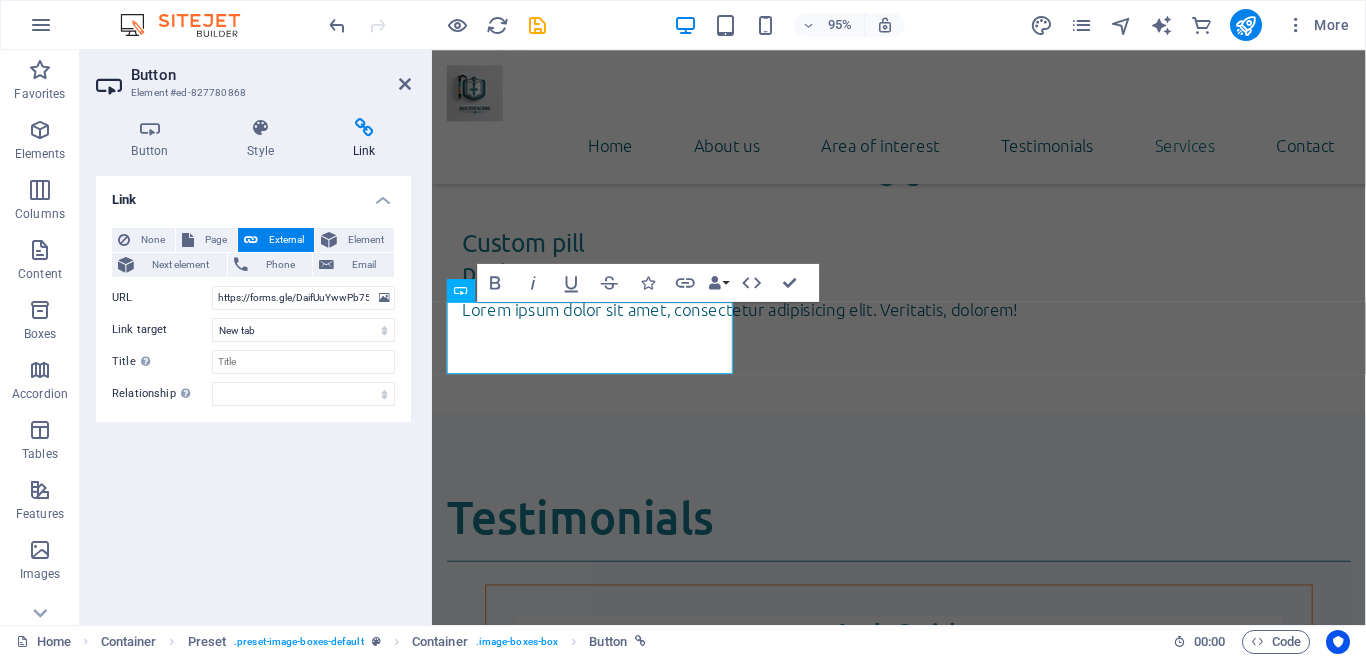 click on "Link None Page External Element Next element Phone Email Page Home Subpage Legal Notice Privacy Element #ed-827780859 URL https://forms.gle/DaifUuYwwPb75WbJ9 Phone Email Link target New tab Same tab Overlay Title Additional link description, should not be the same as the link text. The title is most often shown as a tooltip text when the mouse moves over the element. Leave empty if uncertain. Relationship Sets the relationship of this link to the link target . For example, the value "nofollow" instructs search engines not to follow the link. Can be left empty. alternate author bookmark external help license next nofollow noreferrer noopener prev search tag" at bounding box center [253, 392] 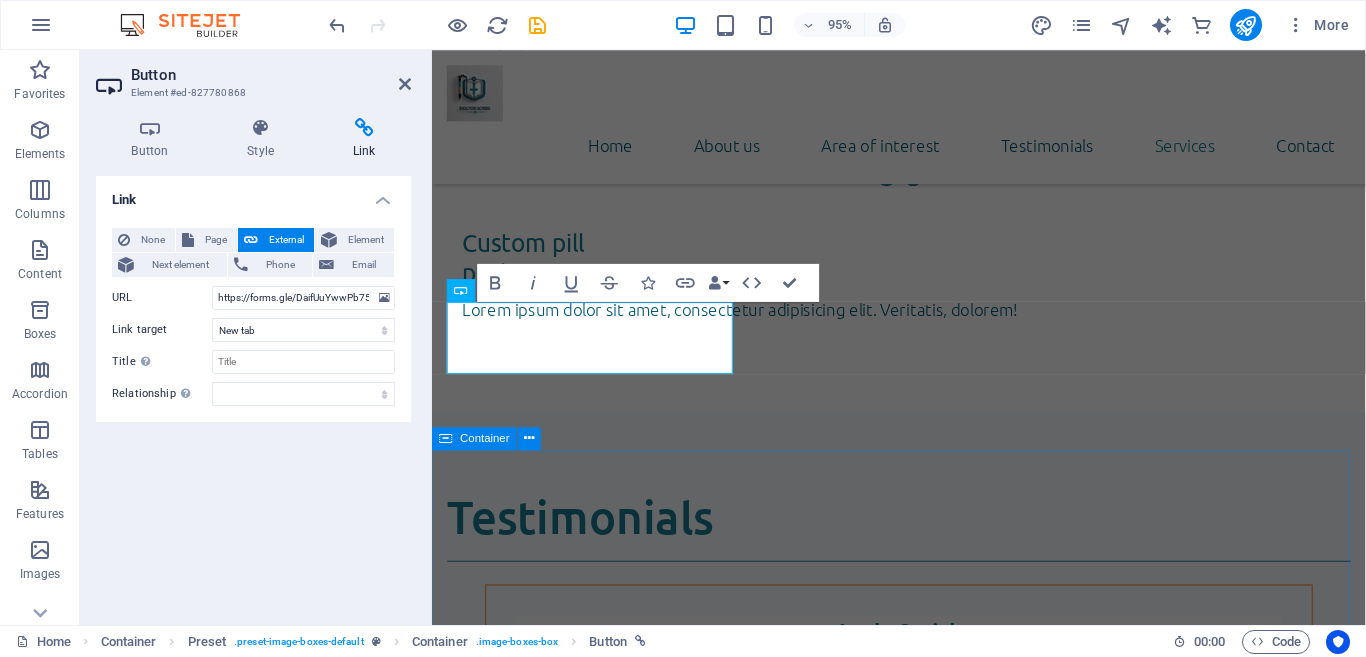 click on "Write us Name Phone E-mail Message   I have read and understand the privacy policy. Unreadable? Load new Send Lorem ipsum dolor sit amet, consetetur sadipscing elitr, sed diam nonumy eirmod tempor invidunt ut labore et dolore magna aliquyam erat, sed diam voluptua. At vero eos et accusam et justo duo dolores et ea rebum. Stet clita kasd gubergren, no sea takimata sanctus est Lorem ipsum dolor sit amet." at bounding box center [923, 5152] 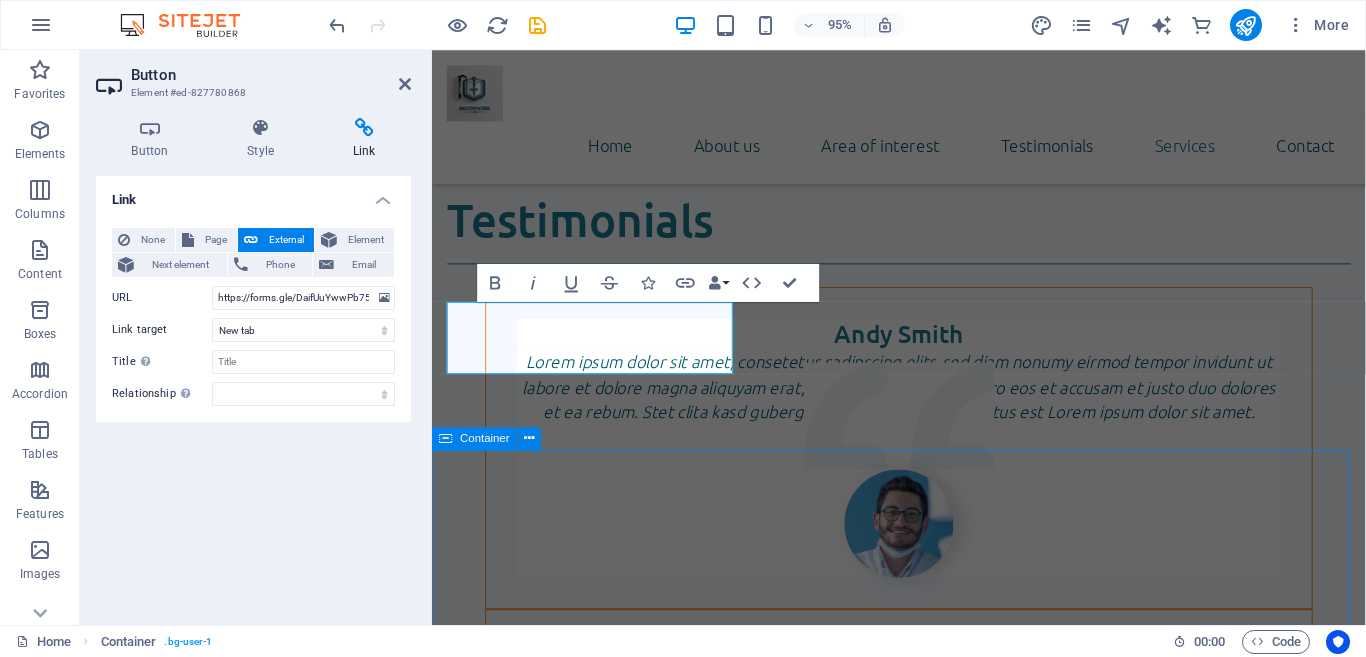 click on "Services LabDecode Confused by your blood test or scan report? Our expert medical team will interpret your report and provide a clear, easy to understand summary, completely free of cost. send report Lorum ipsum Lorem ipsum dolor sit amet, consectetur adipisicing elit. Veritatis, dolorem! Open Article Lorum ipsum Lorem ipsum dolor sit amet, consectetur adipisicing elit. Veritatis, dolorem! Open Article" at bounding box center [923, 2748] 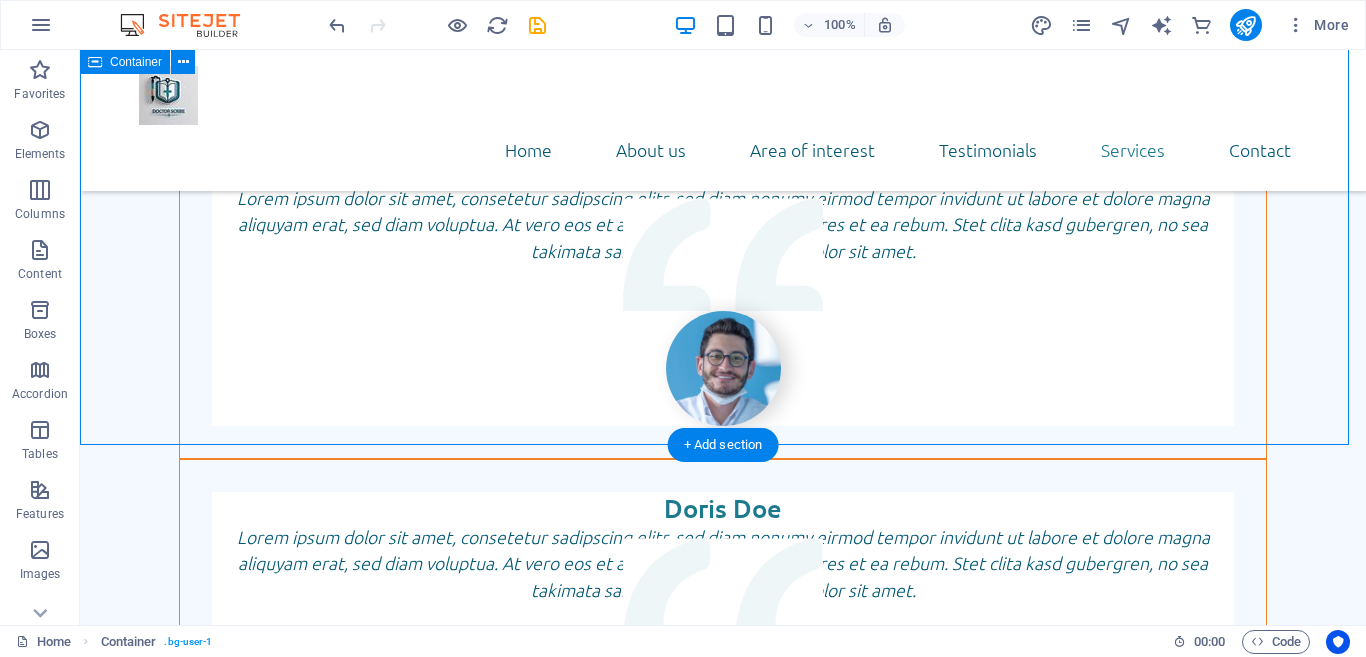 scroll, scrollTop: 4447, scrollLeft: 0, axis: vertical 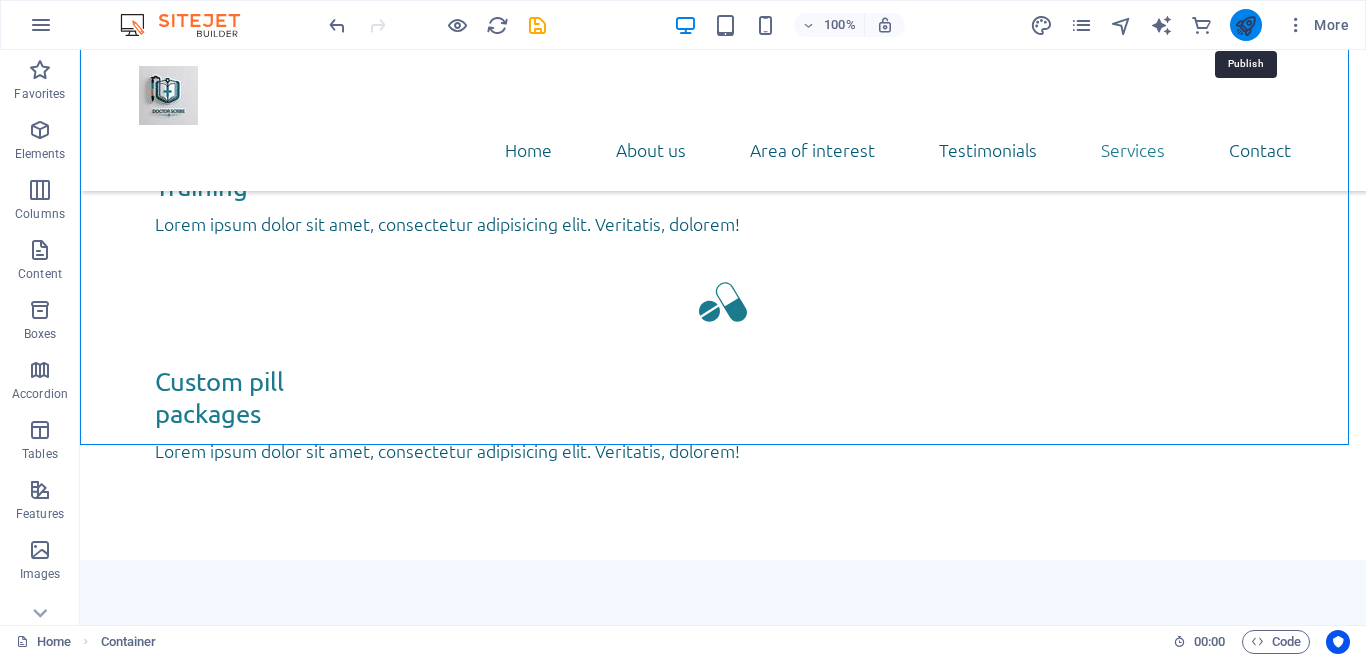click at bounding box center (1245, 25) 